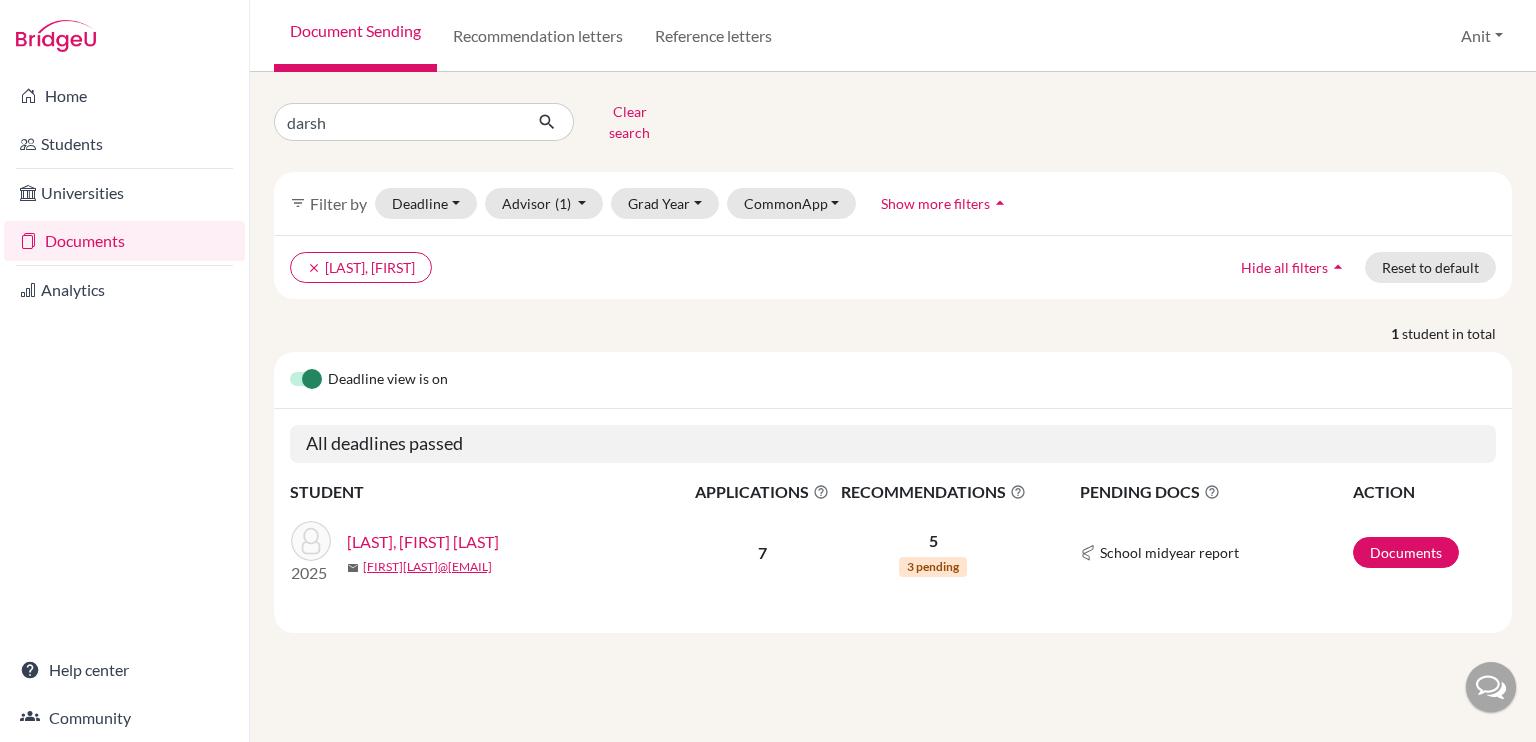 scroll, scrollTop: 0, scrollLeft: 0, axis: both 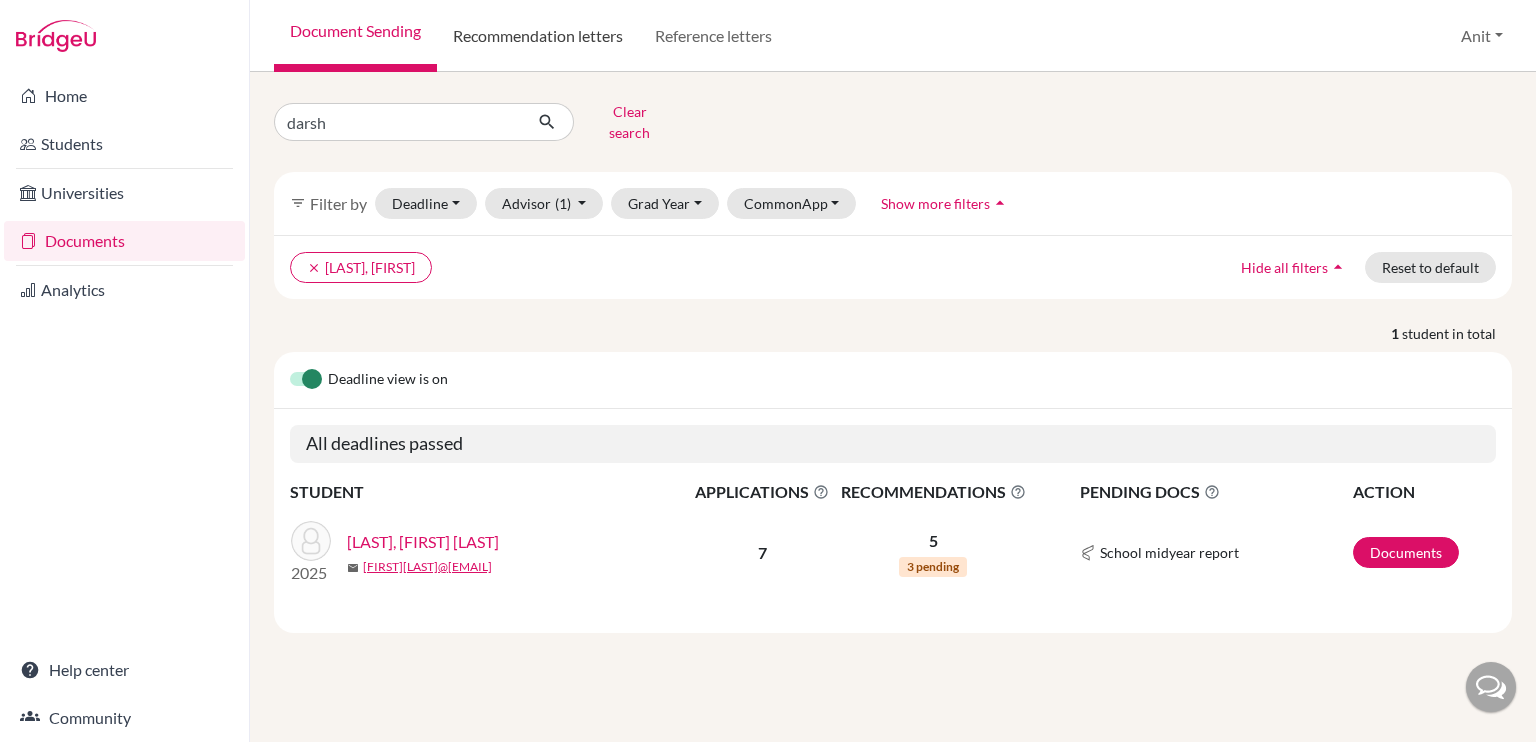 click on "Recommendation letters" at bounding box center [538, 36] 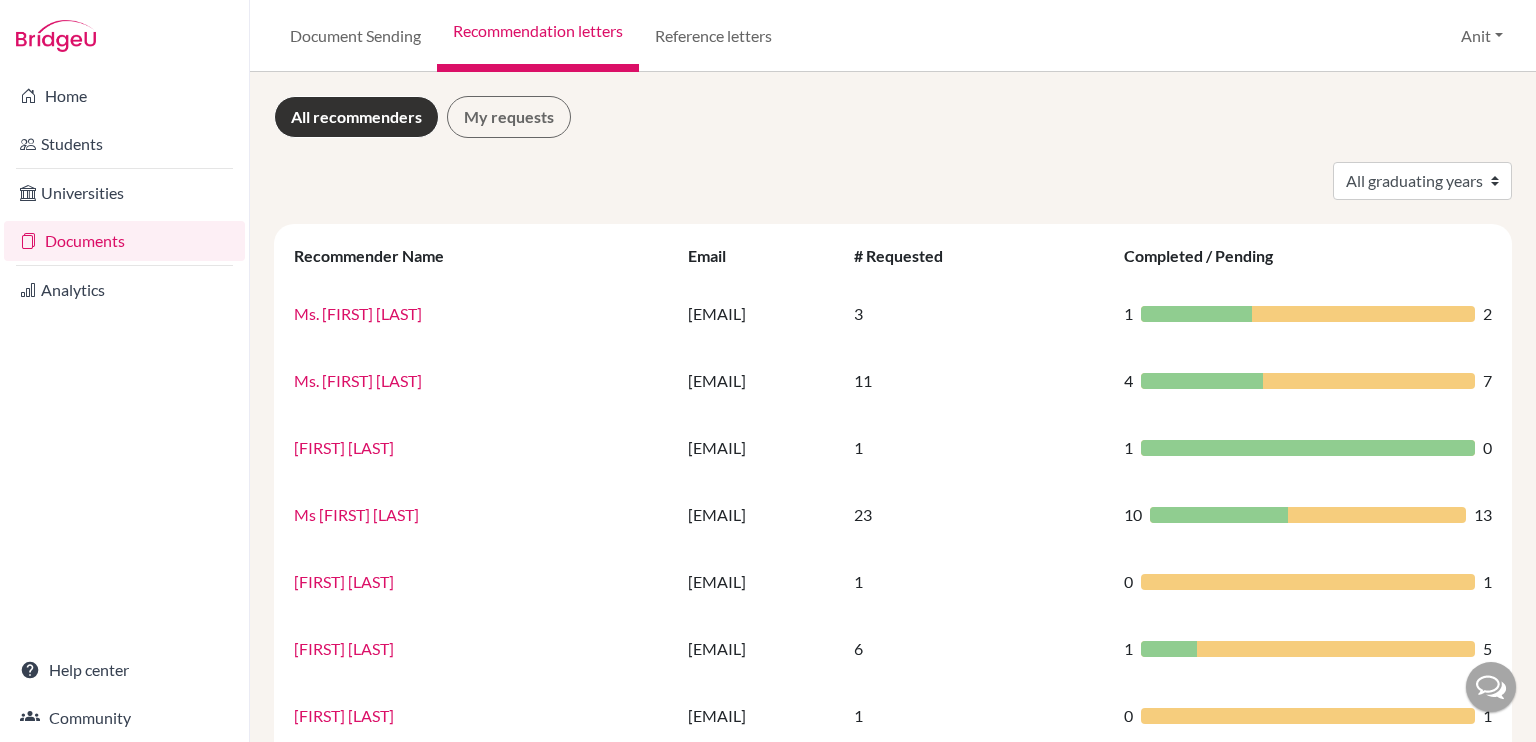 scroll, scrollTop: 0, scrollLeft: 0, axis: both 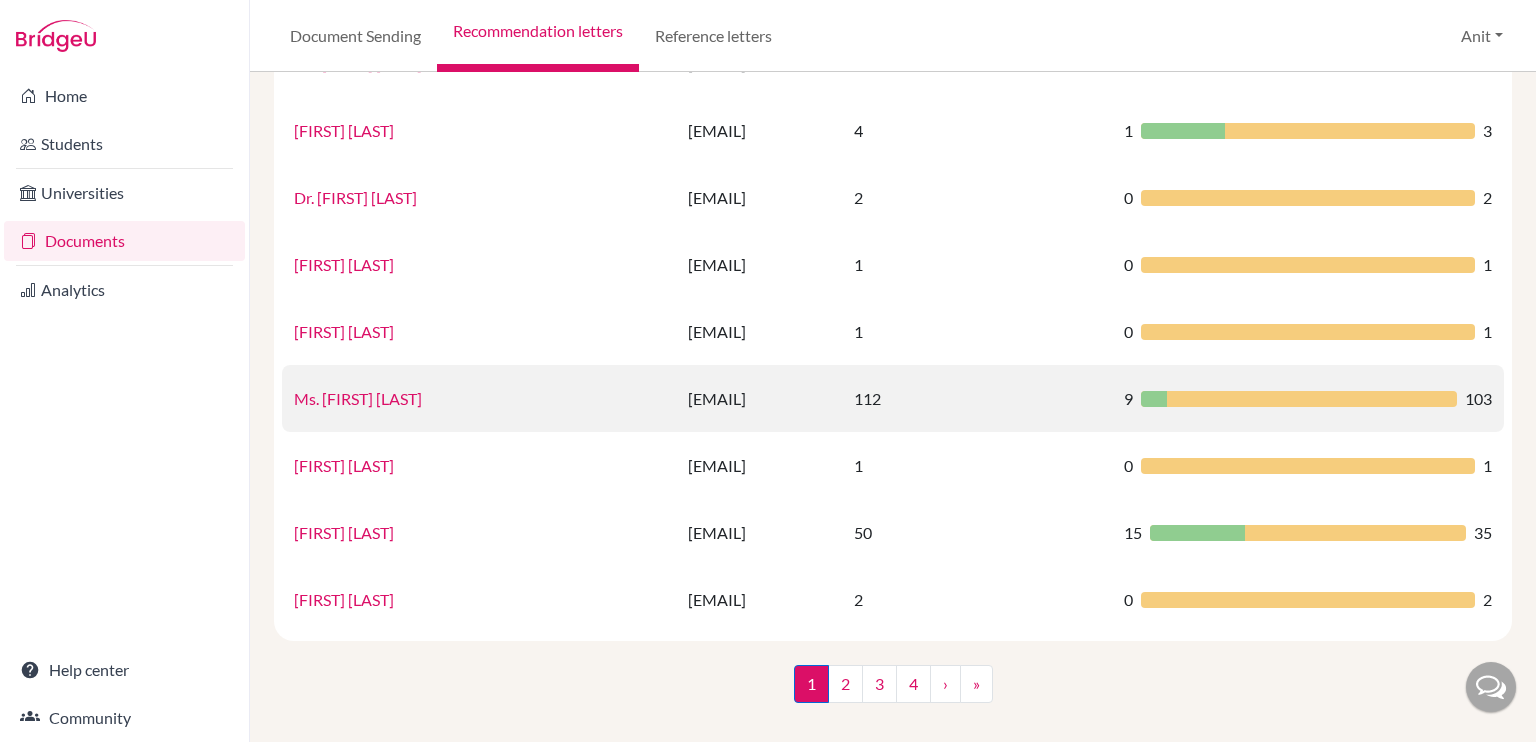 click on "Ms. [FIRST] [LAST]" at bounding box center (358, 398) 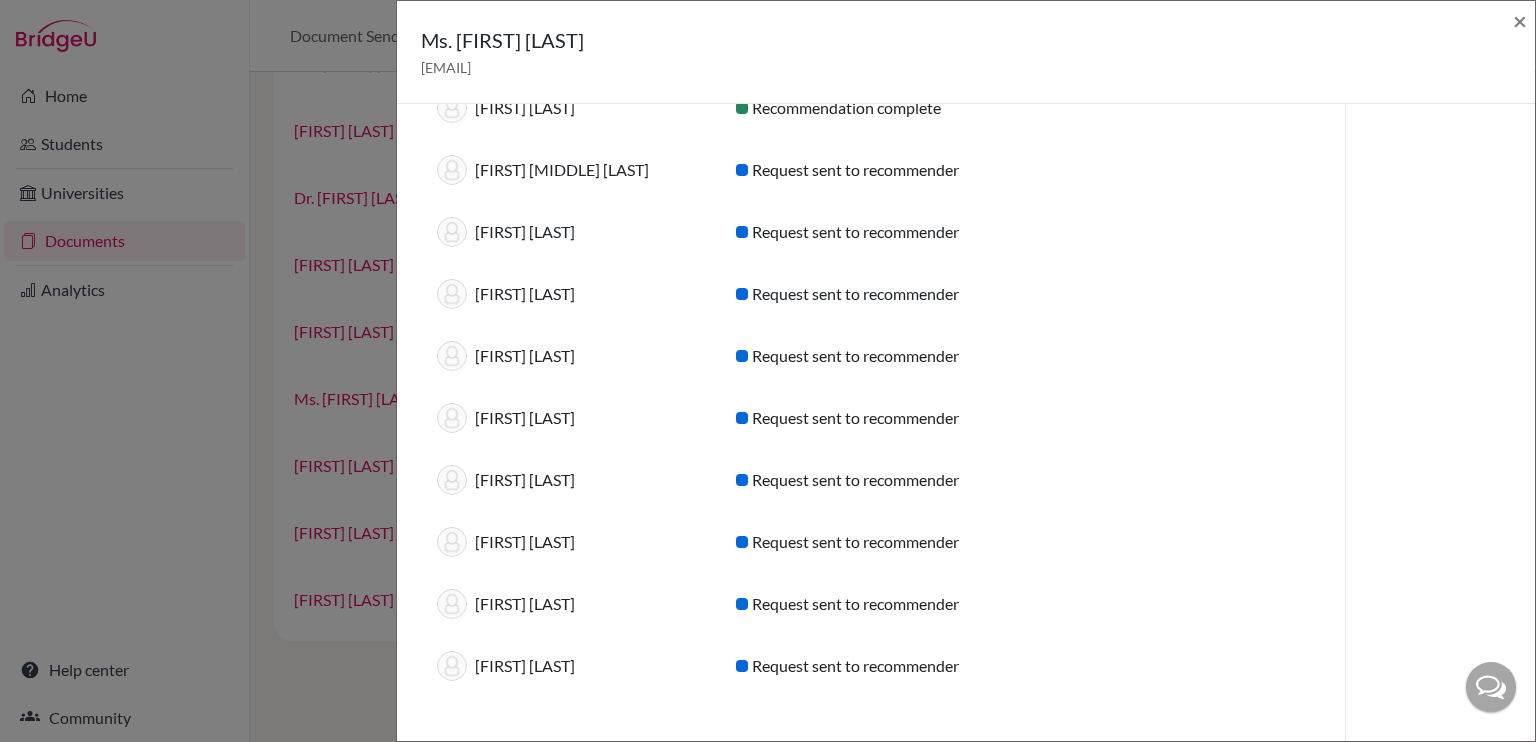 scroll, scrollTop: 6479, scrollLeft: 0, axis: vertical 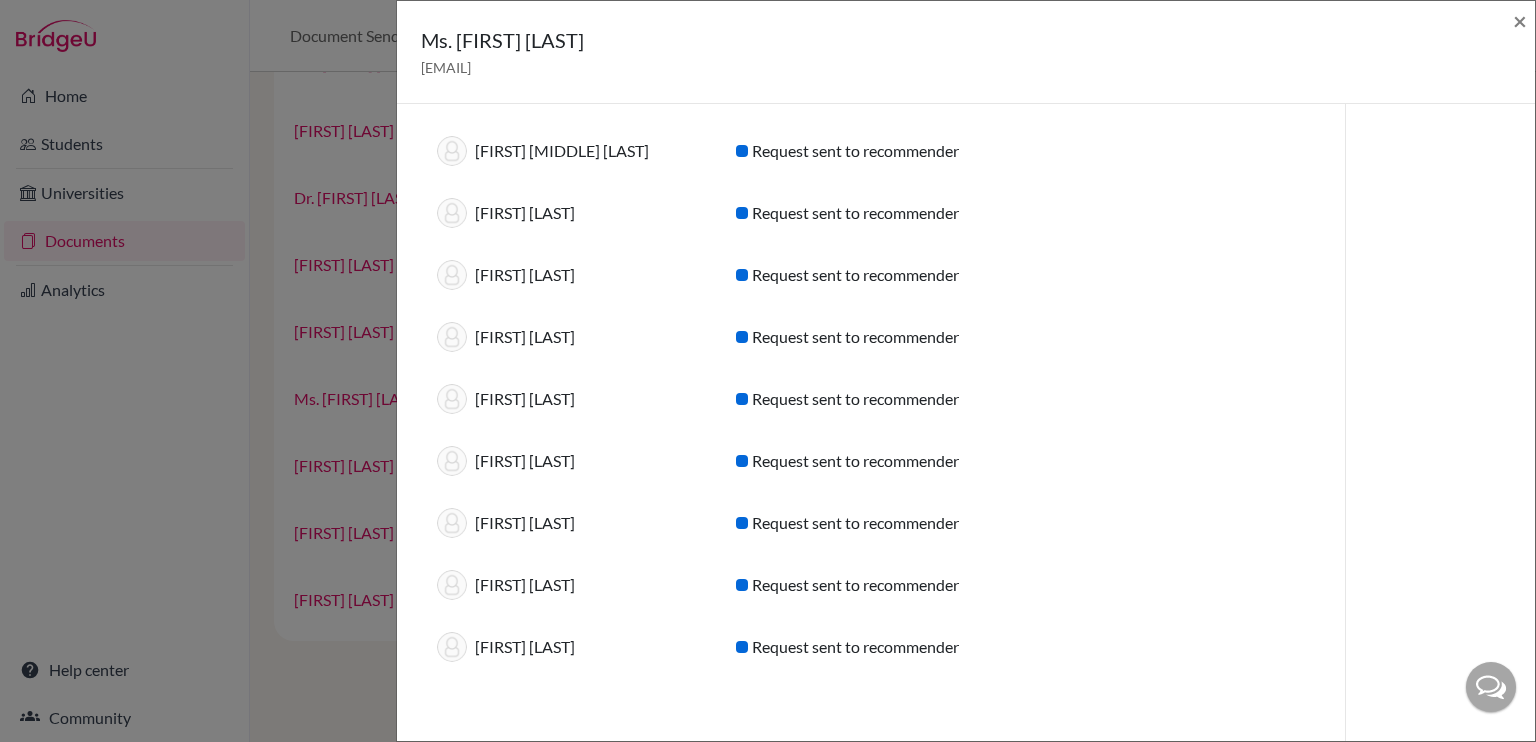 click on "[FIRST] [LAST] Recommendations  (112) Student Status PDF [FIRST] [LAST] Request sent to recommender [FIRST] [LAST] Request sent to recommender [FIRST] [LAST] Request sent to recommender [FIRST] [LAST] Request sent to recommender [FIRST] [LAST] Request sent to recommender [FIRST] [LAST] Request sent to recommender [FIRST] [LAST] Request sent to recommender [FIRST] [LAST] Request sent to recommender [FIRST] [LAST] Request sent to recommender [FIRST] [LAST] Request sent to recommender [FIRST] [LAST] Request sent to recommender [FIRST] [LAST] Request sent to recommender [FIRST] [LAST] Request sent to recommender [FIRST] [LAST] Request sent to recommender [FIRST] [LAST] Request sent to recommender [FIRST] [LAST] Request sent to recommender [FIRST] [LAST] Request sent to recommender [FIRST] [LAST] Request sent to recommender [FIRST] [LAST] Request sent to recommender [FIRST] [LAST] Request sent to recommender [FIRST] [LAST] Request sent to recommender" 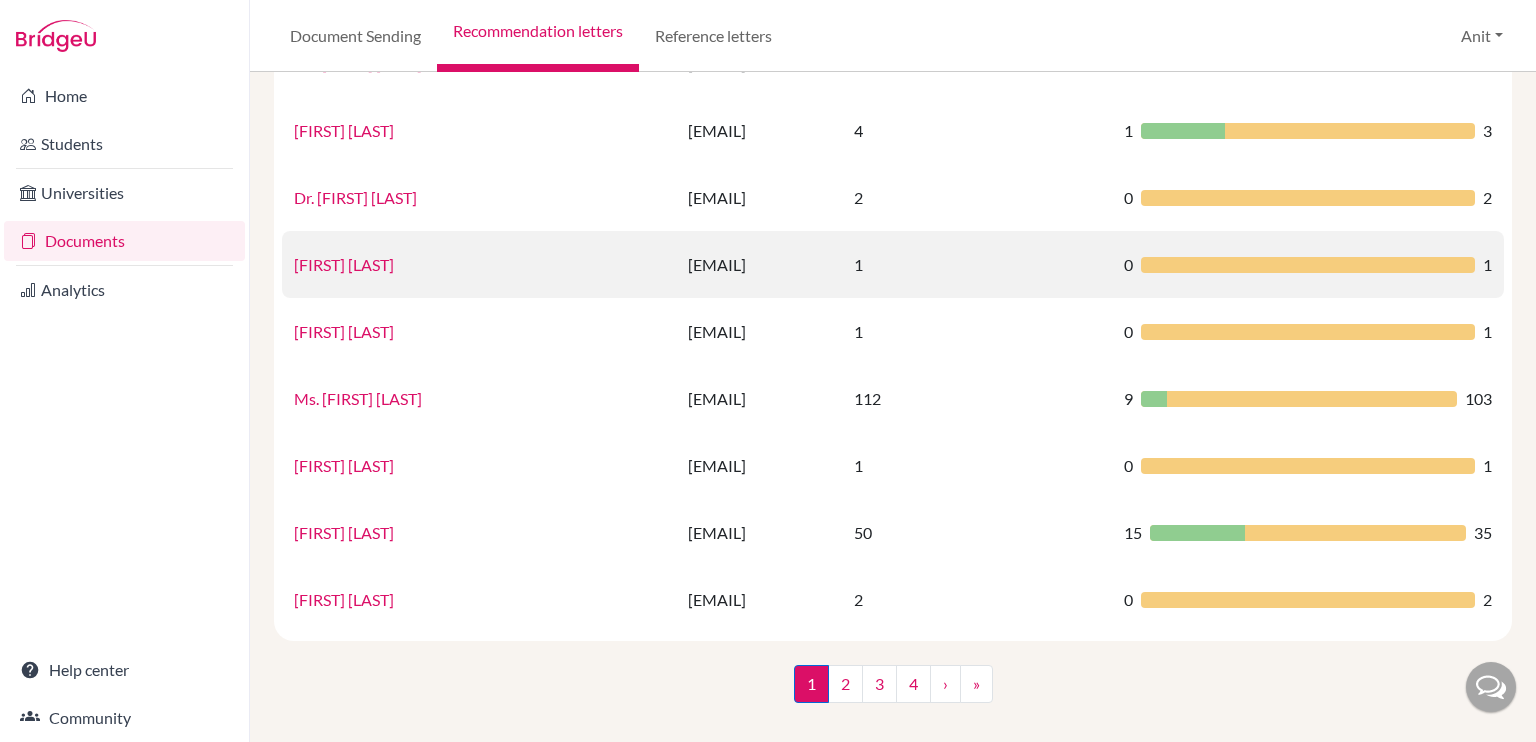 scroll, scrollTop: 0, scrollLeft: 0, axis: both 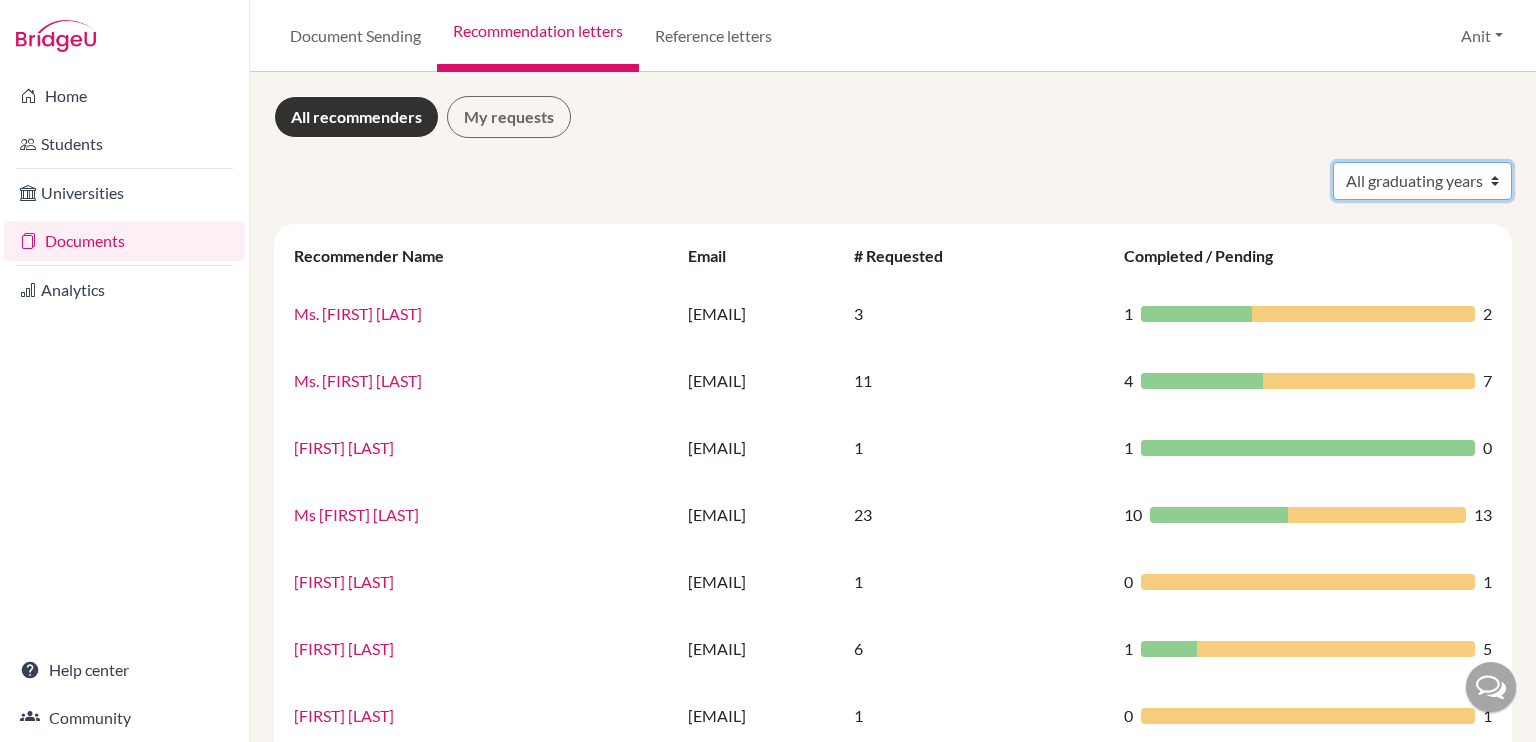click on "All graduating years 2020 2021 2022 2023 2024 2025 2026 2027 2028" at bounding box center [1422, 181] 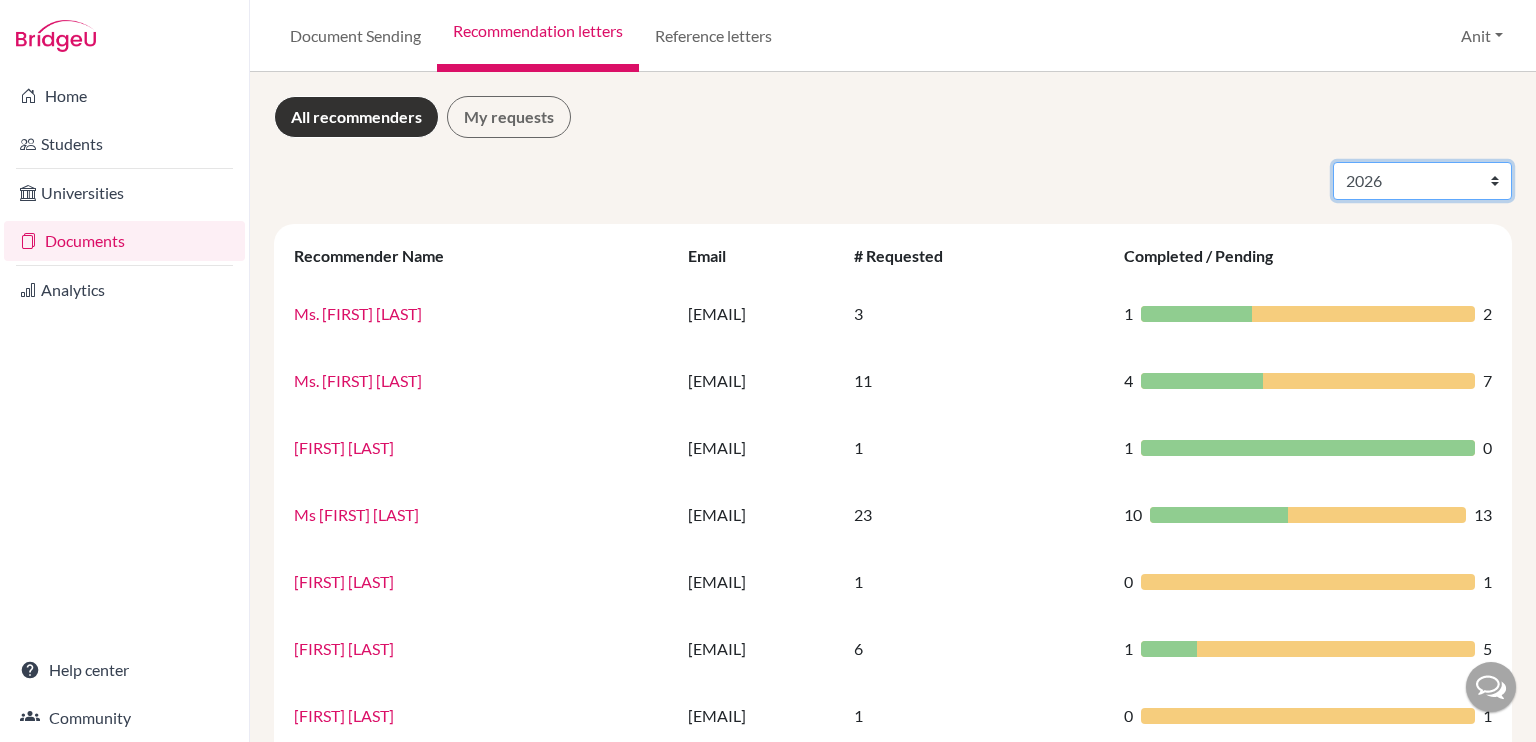 click on "All graduating years 2020 2021 2022 2023 2024 2025 2026 2027 2028" at bounding box center [1422, 181] 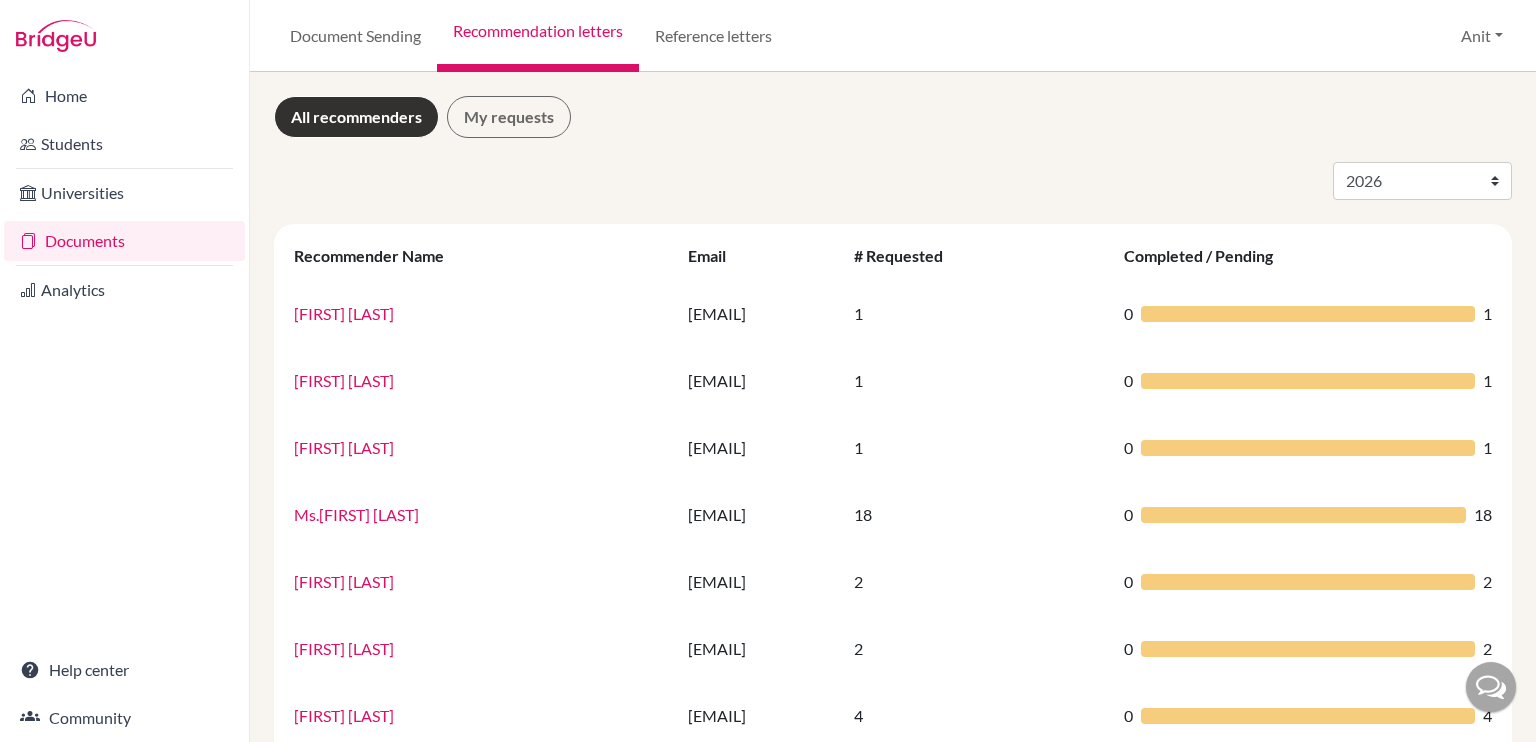 select on "2026" 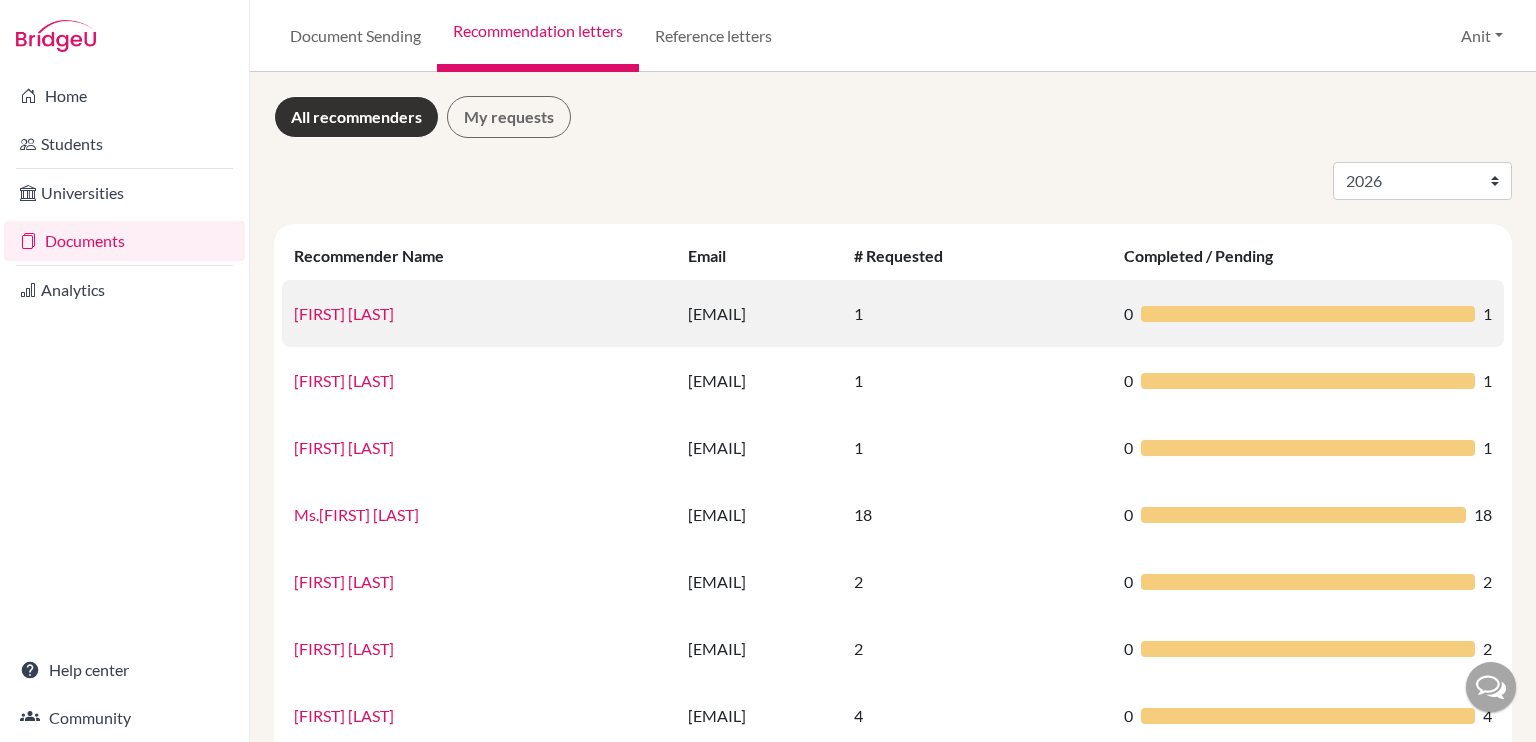 scroll, scrollTop: 0, scrollLeft: 0, axis: both 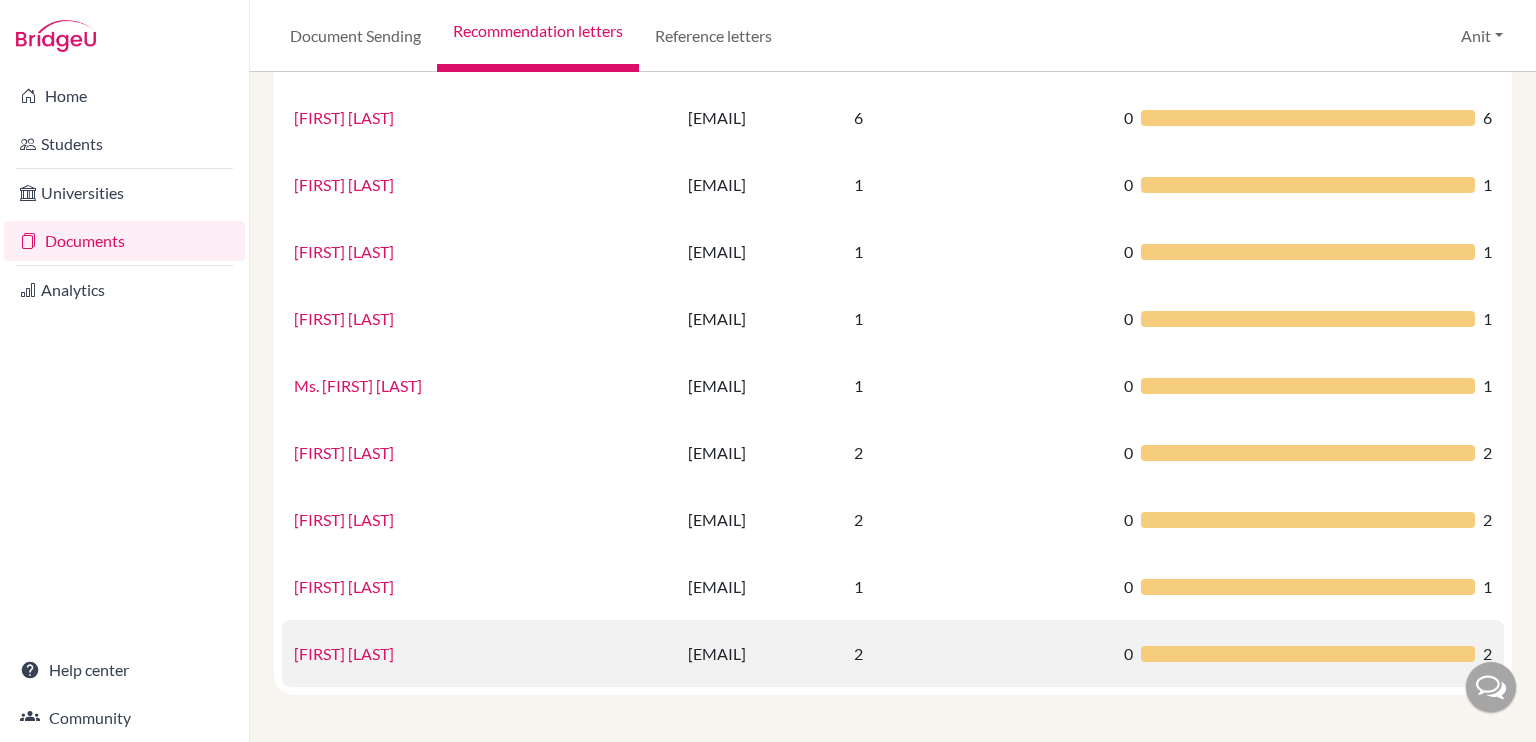 click on "[FIRST] [LAST]" at bounding box center [344, 653] 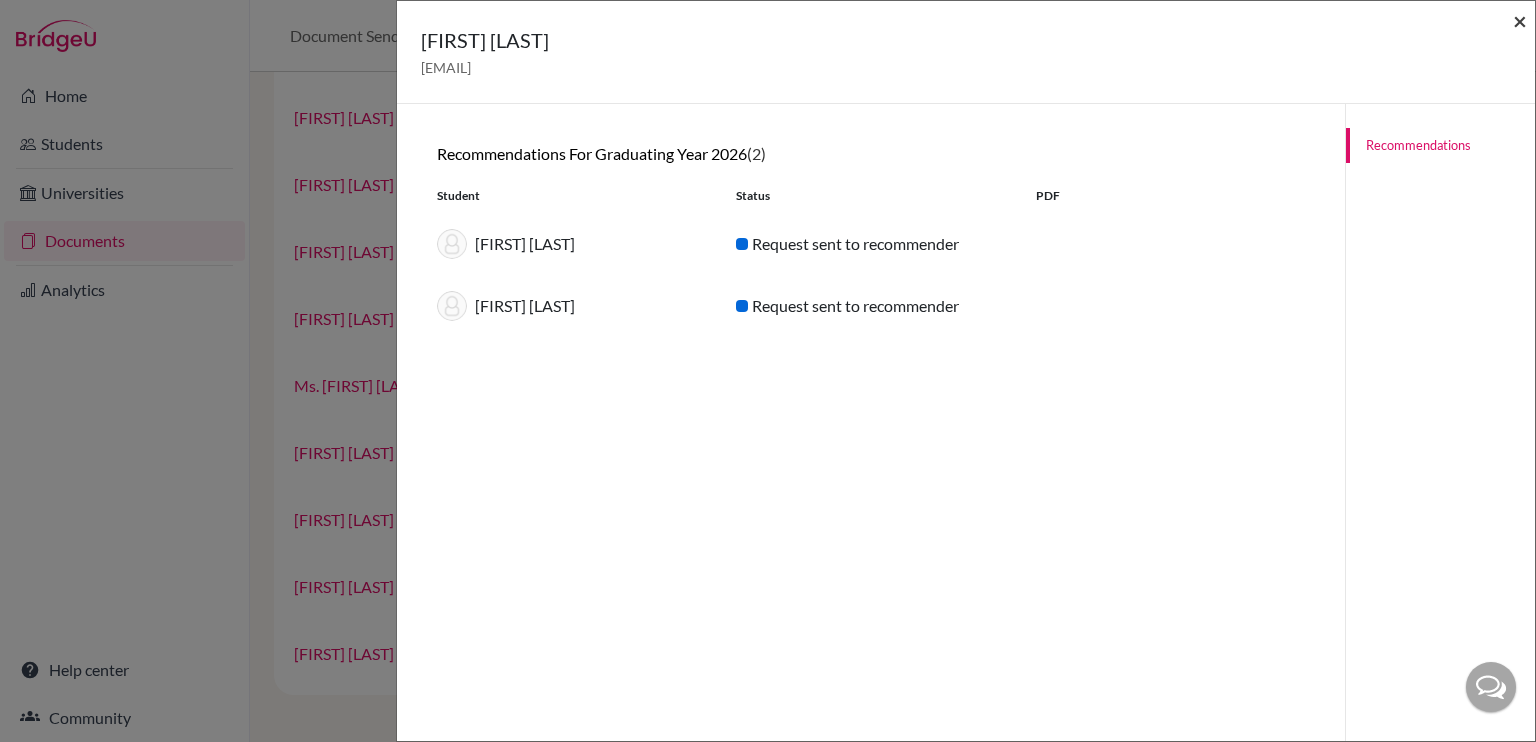 click on "×" at bounding box center (1520, 20) 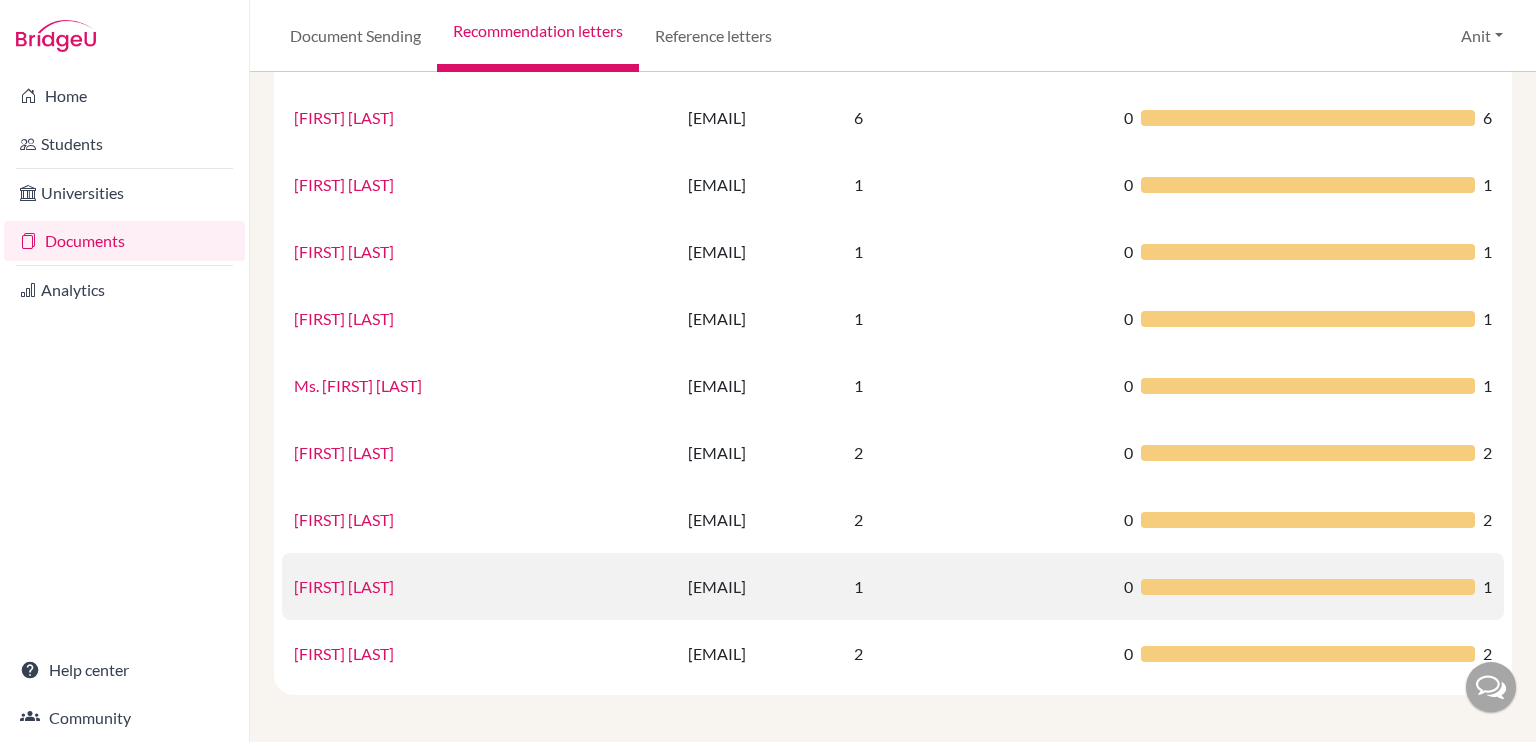 click on "[FIRST] [LAST]" at bounding box center (344, 586) 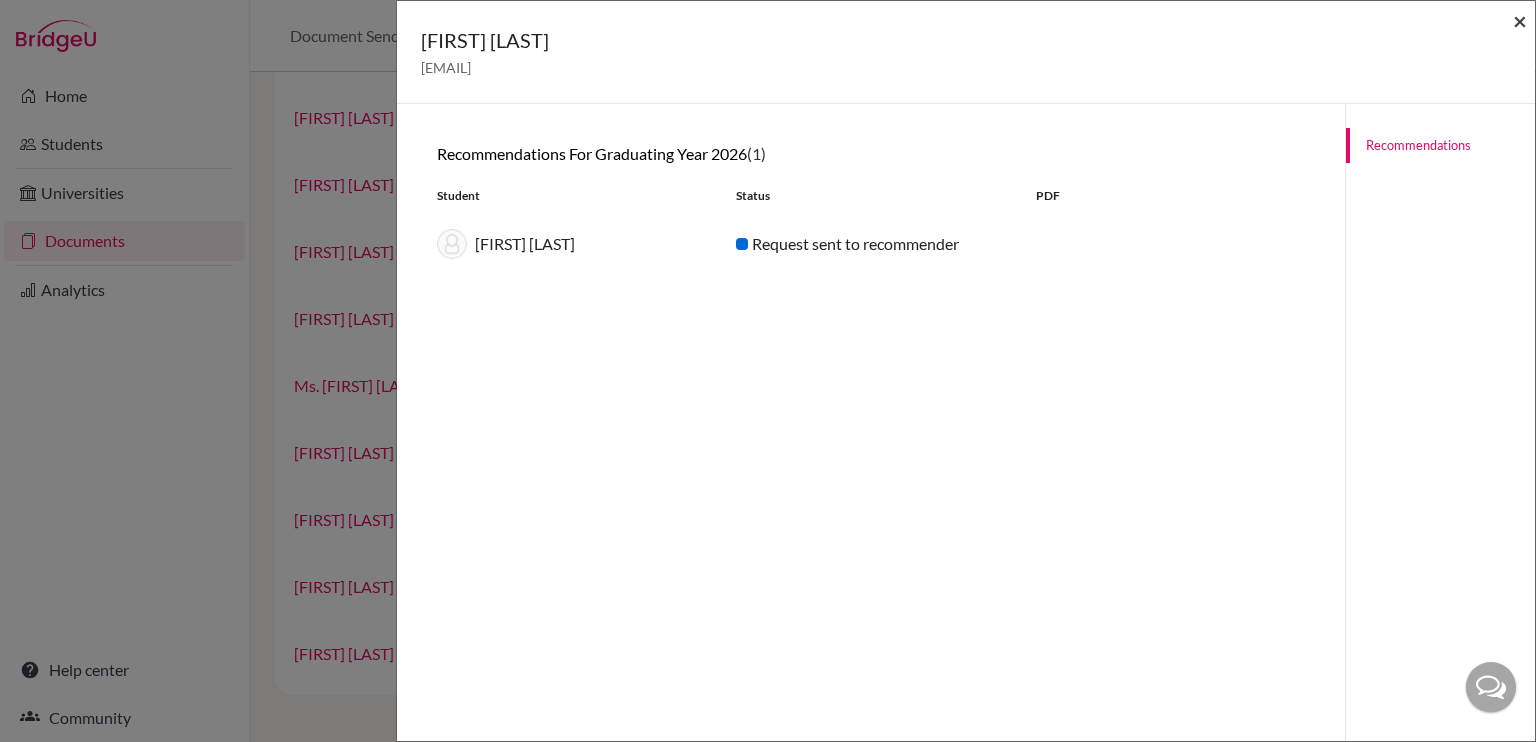 click on "×" at bounding box center [1520, 20] 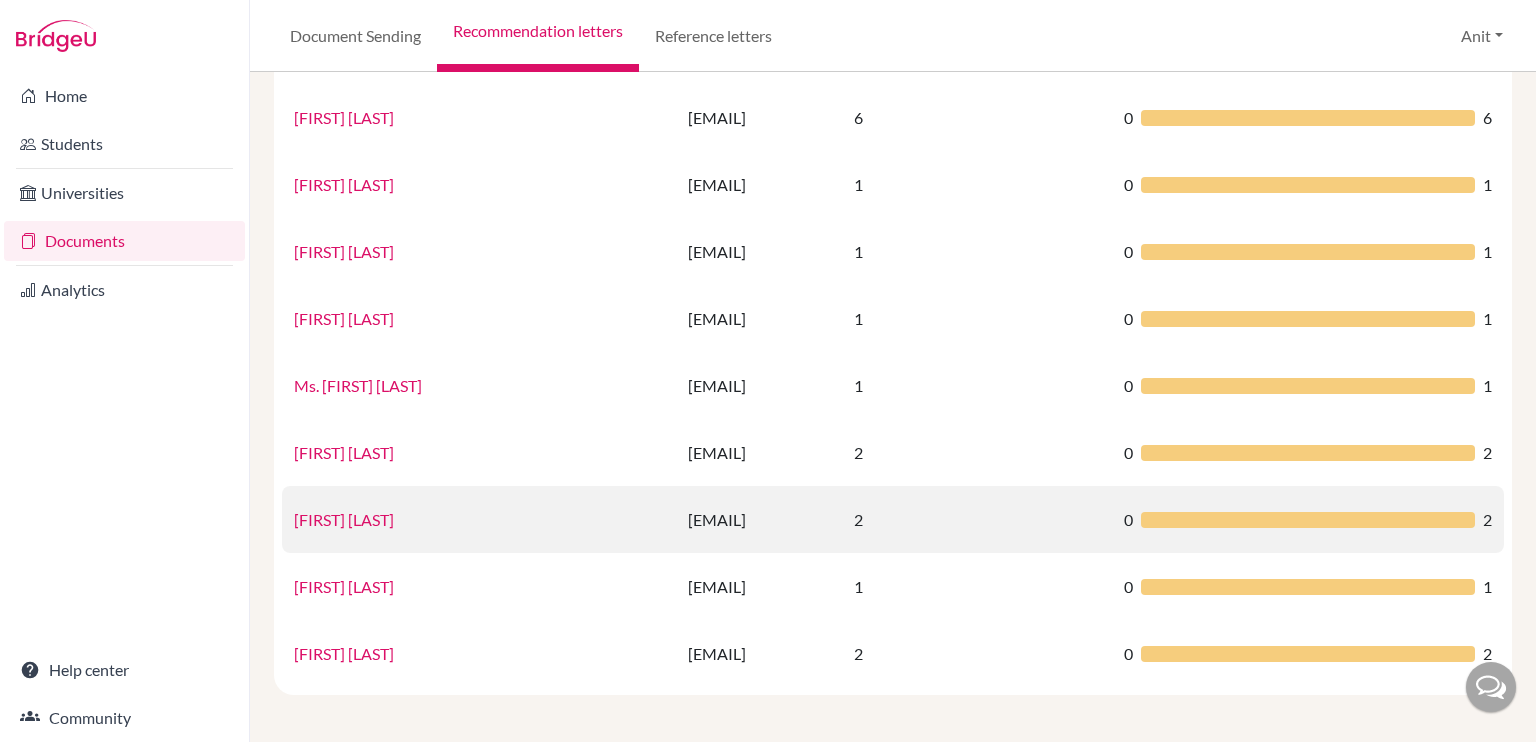 click on "[FIRST] [LAST]" at bounding box center [344, 519] 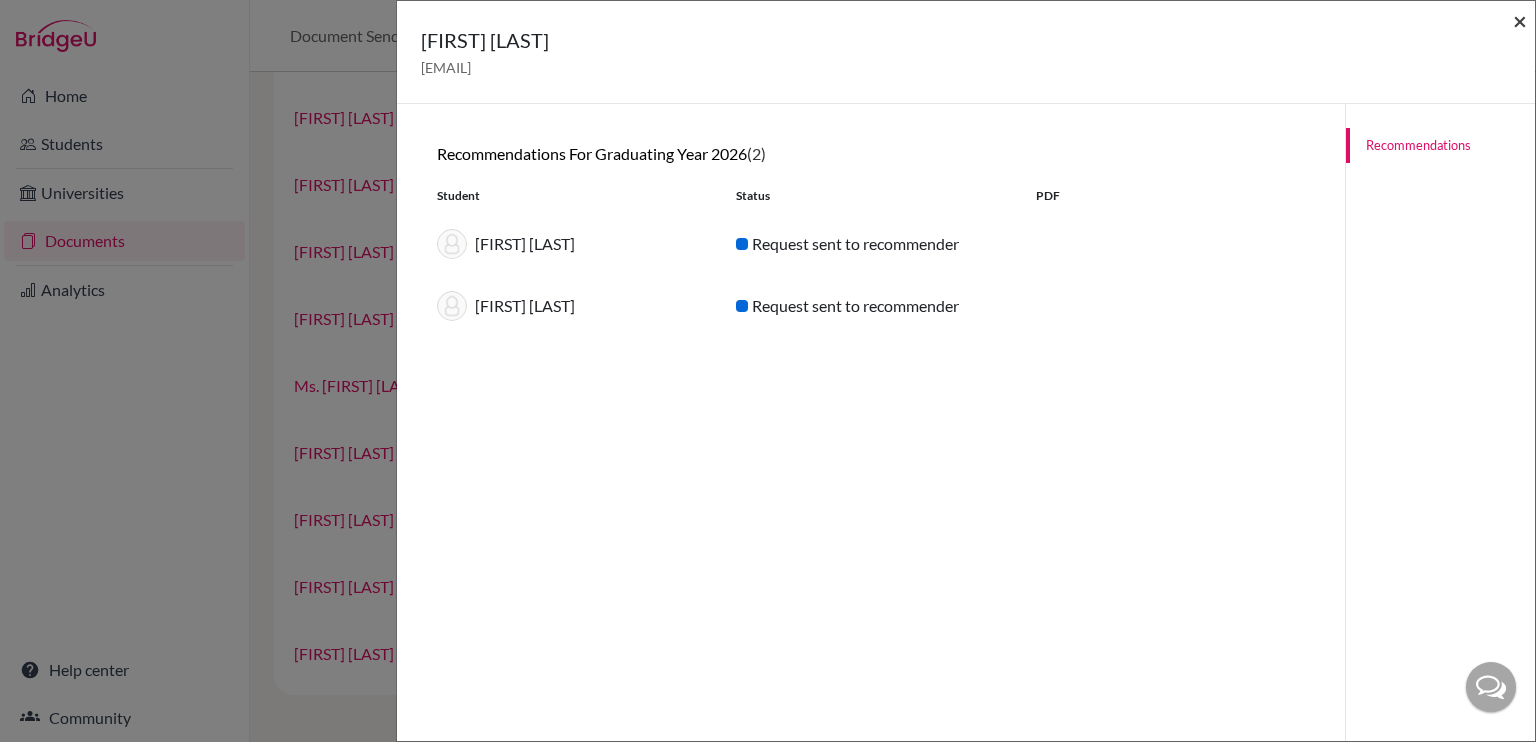 click on "×" at bounding box center [1520, 20] 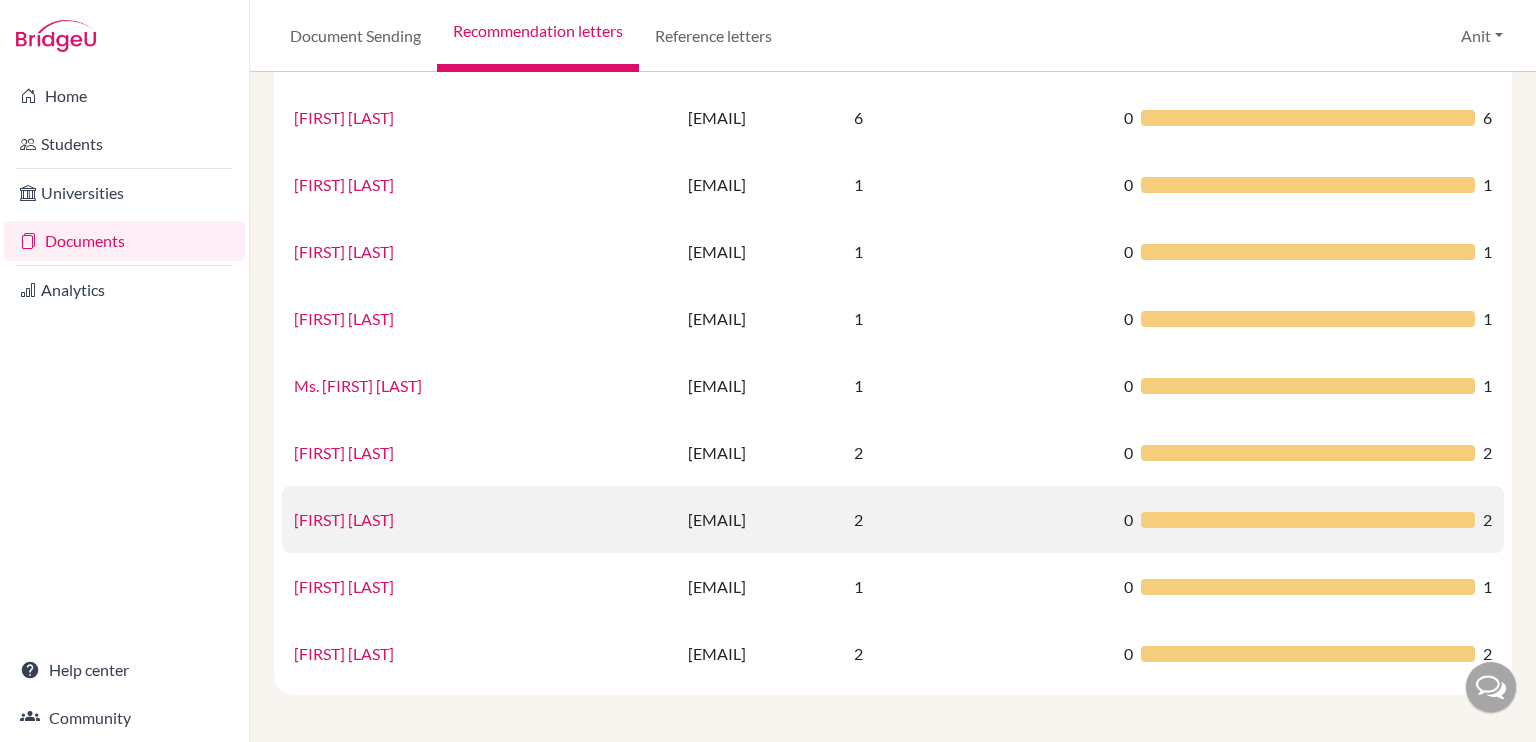 click on "Samidhi Bhardwaj" at bounding box center [344, 519] 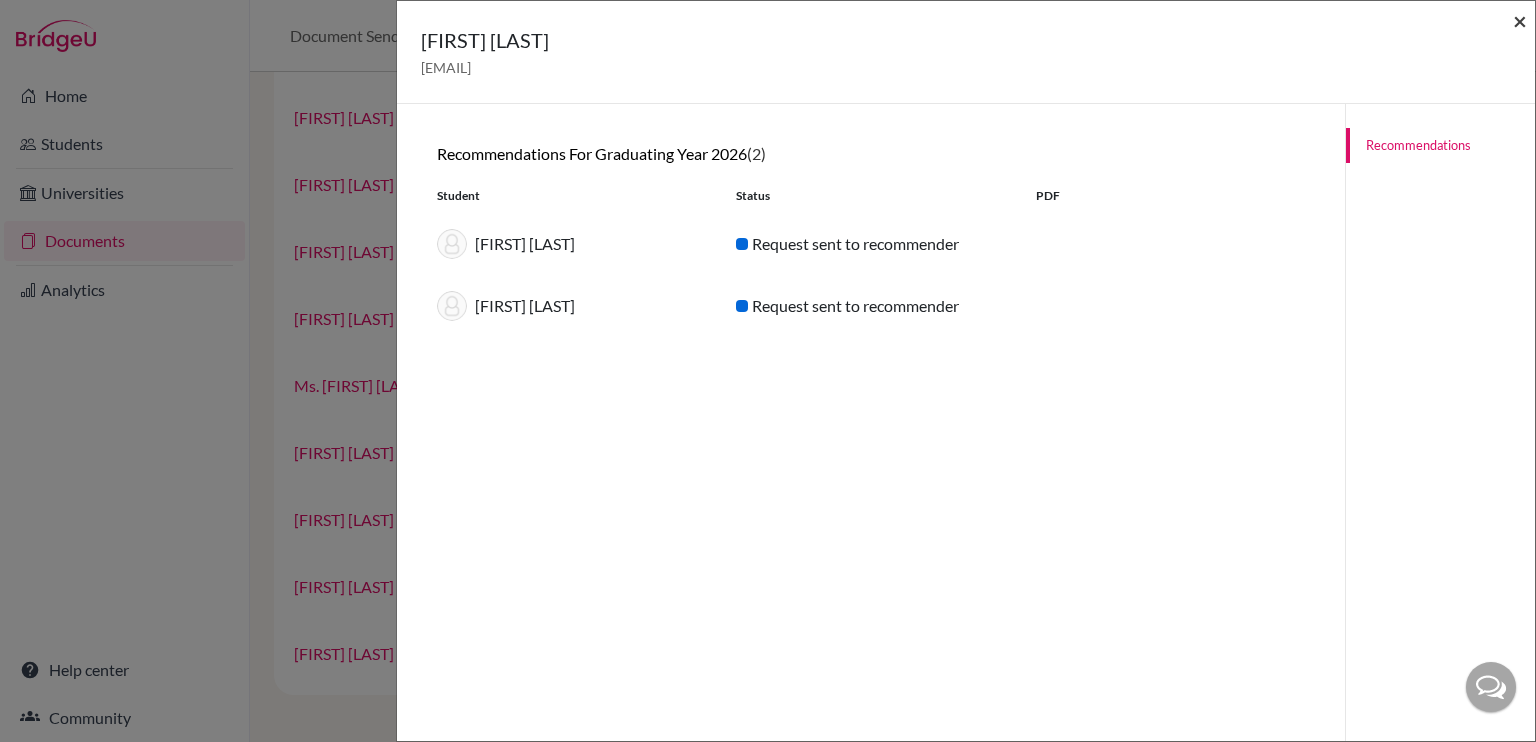 click on "×" at bounding box center (1520, 20) 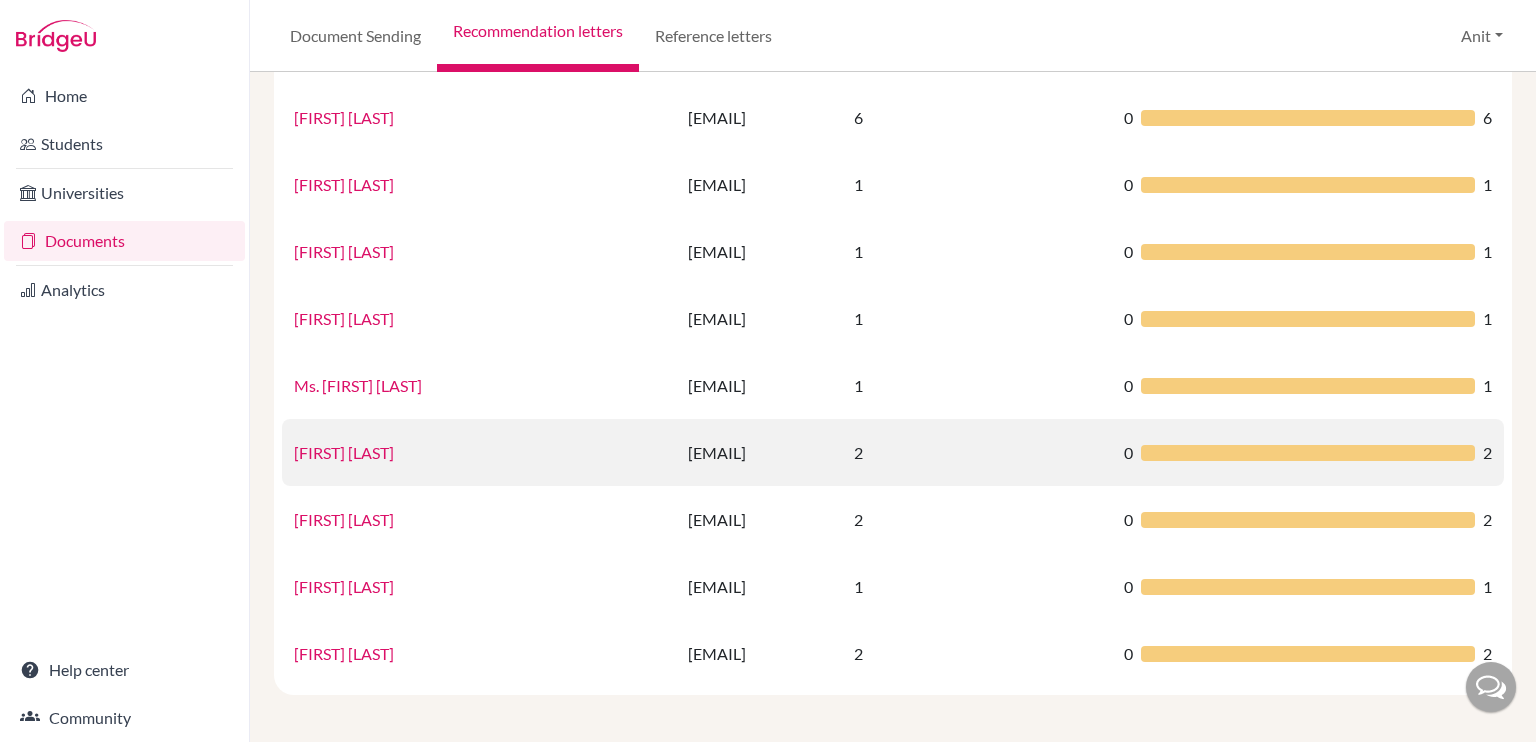 click on "Rohit Gupta" at bounding box center [344, 452] 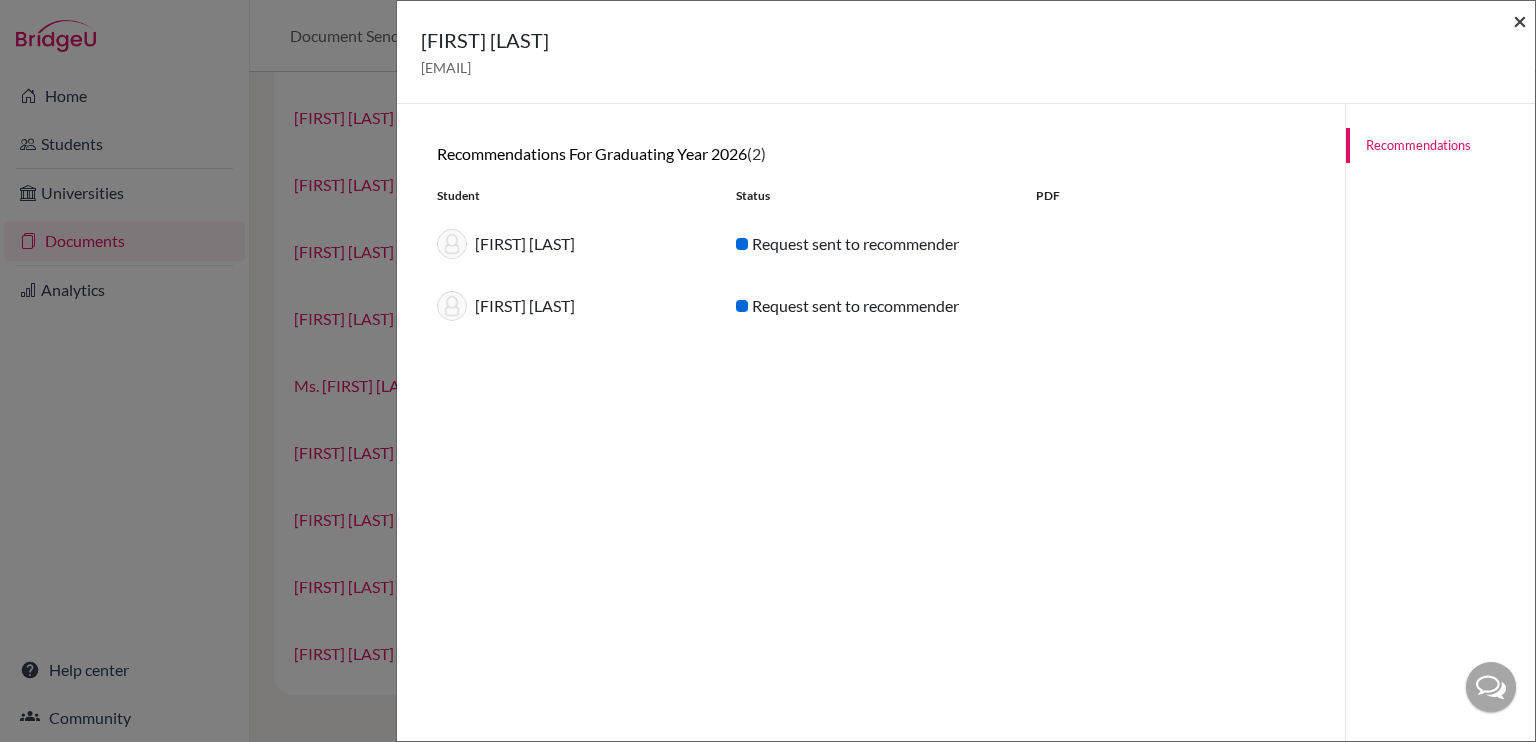 click on "×" at bounding box center (1520, 20) 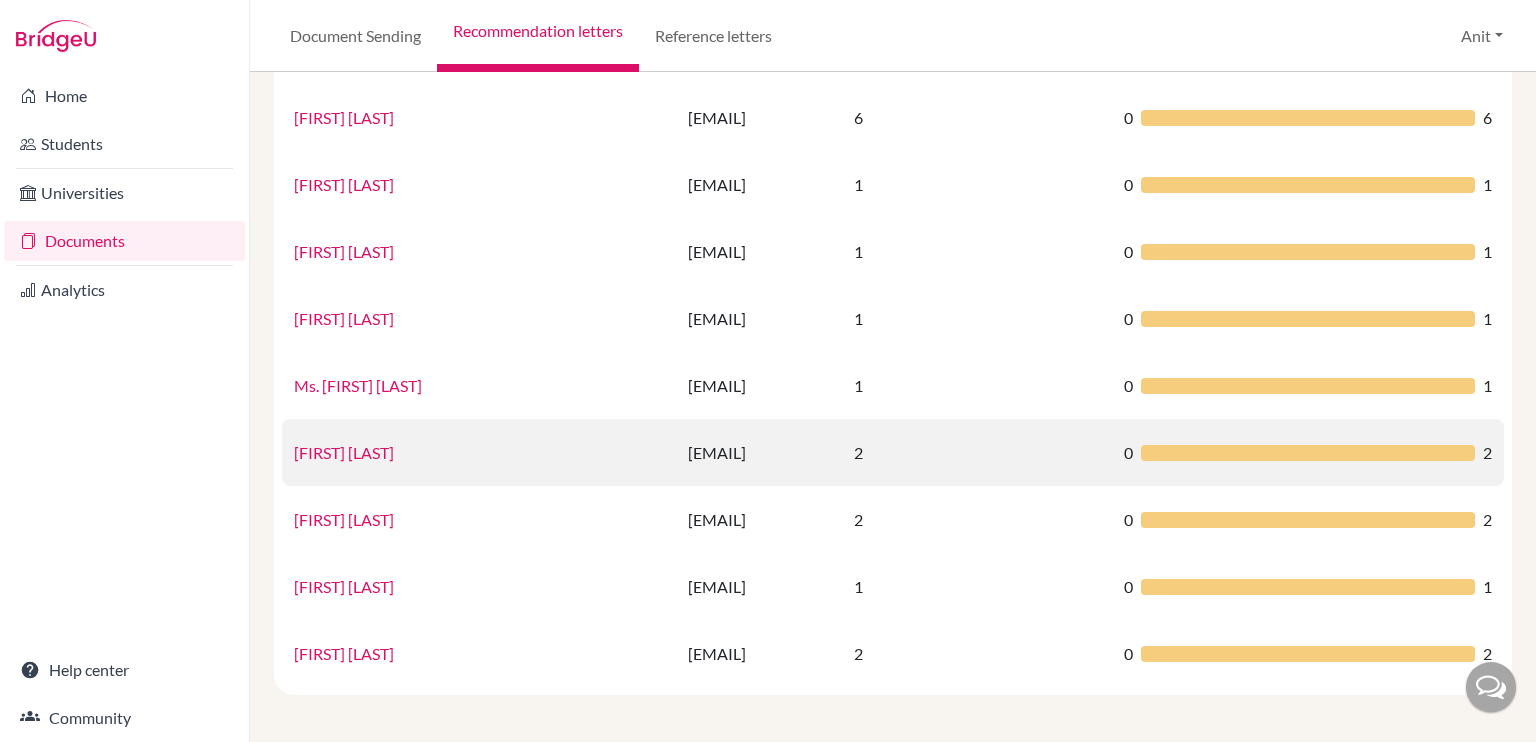click on "Rohit Gupta" at bounding box center [344, 452] 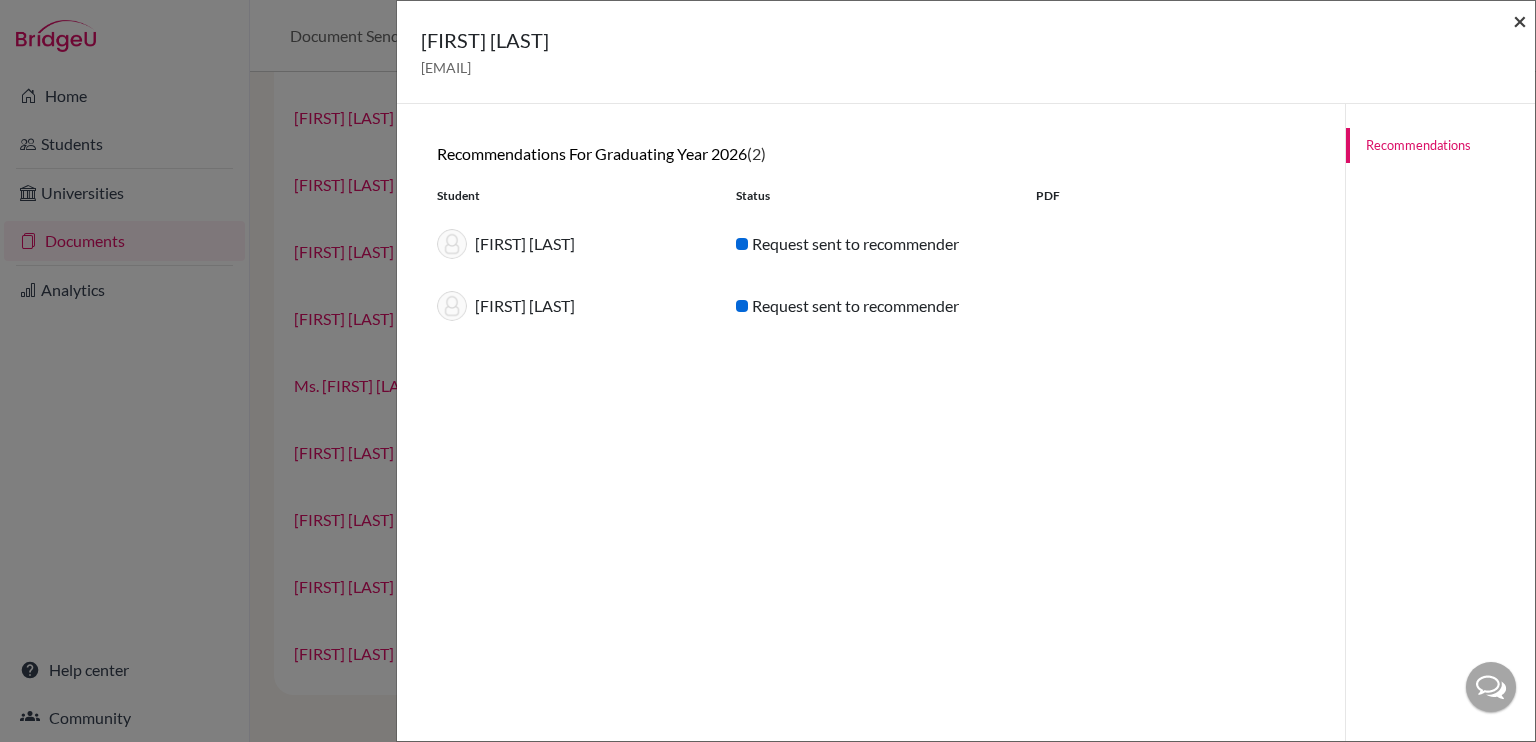 click on "×" at bounding box center (1520, 20) 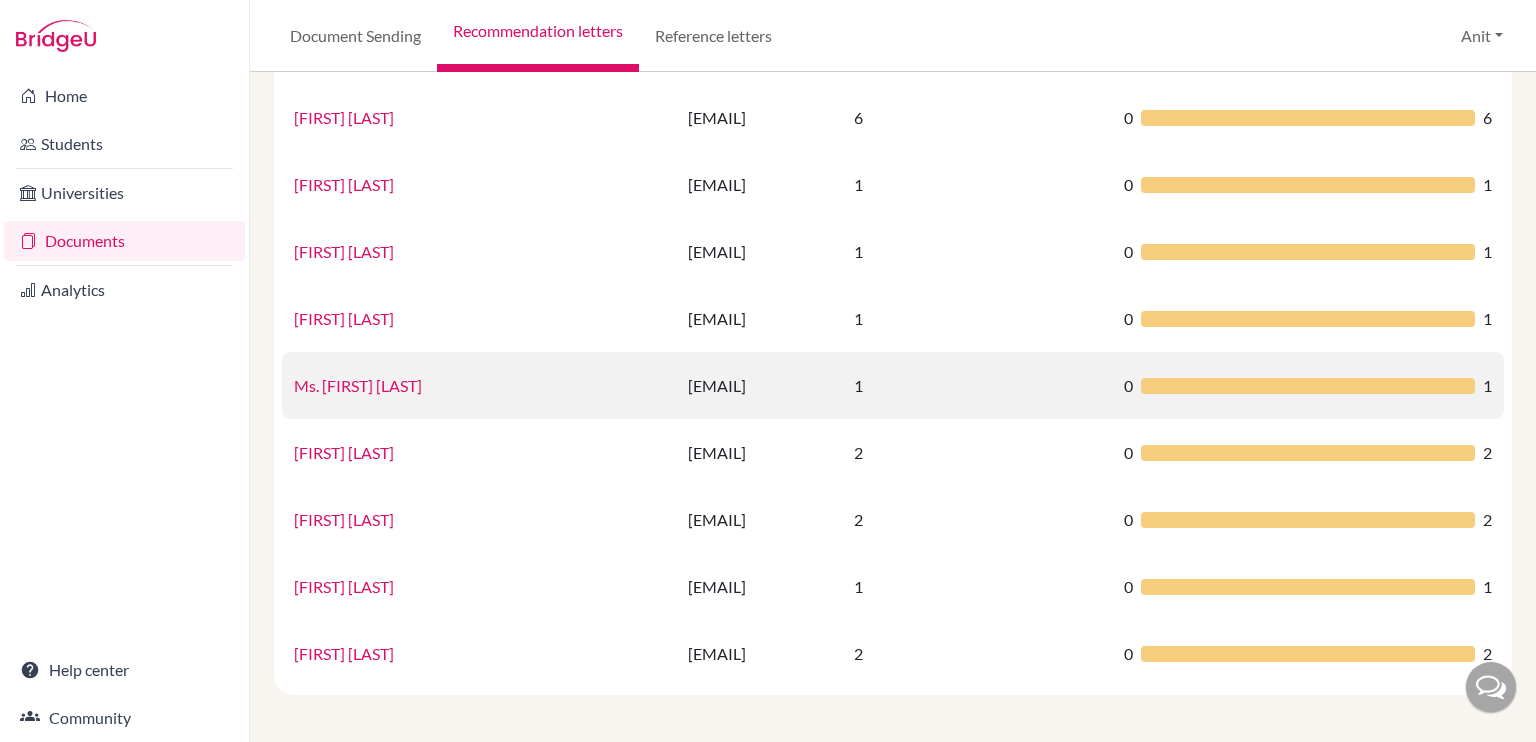 click on "Ms. Ramanjot Kaur" at bounding box center [358, 385] 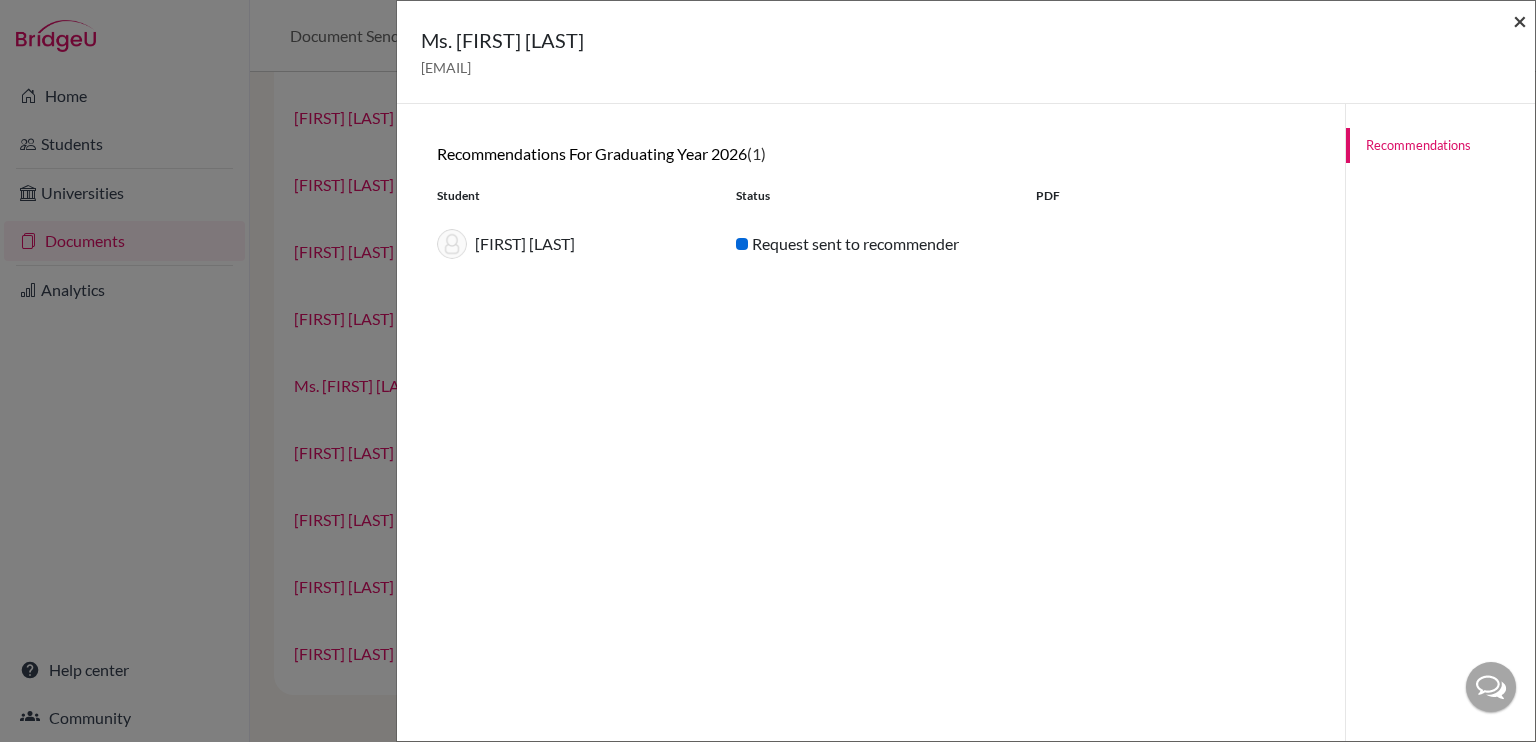 click on "×" at bounding box center (1520, 20) 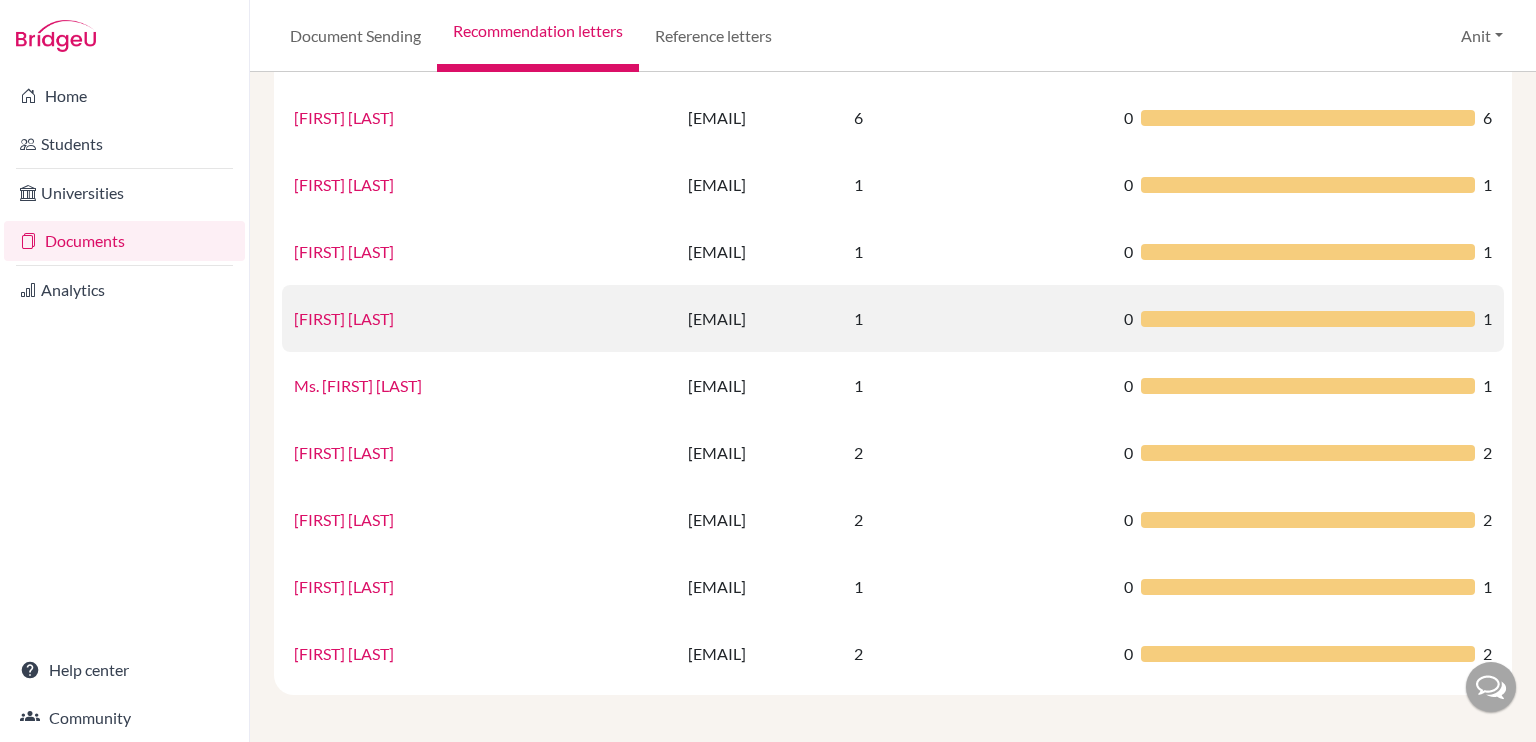 click on "Ramanjot Kaur Bedi" at bounding box center [344, 318] 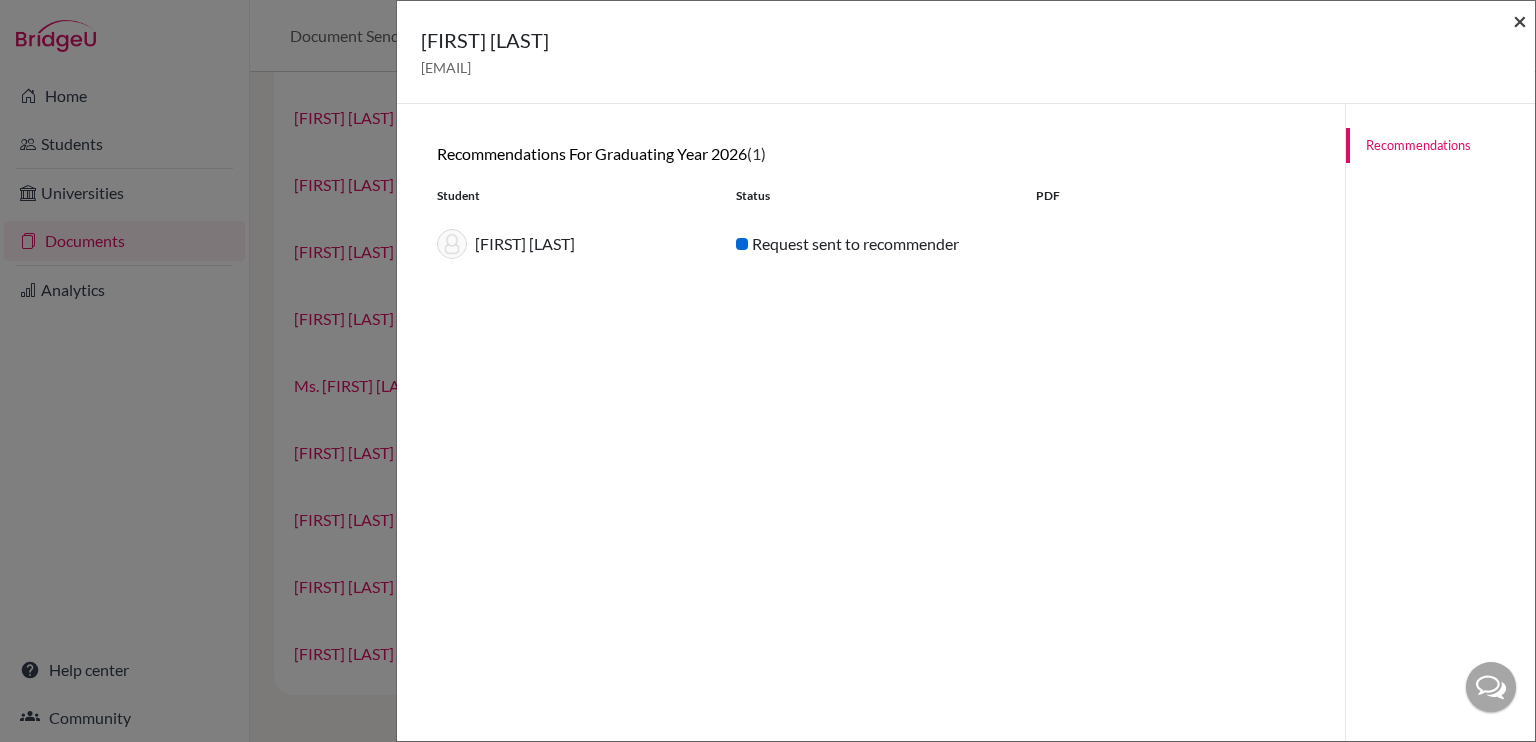 click on "×" at bounding box center [1520, 20] 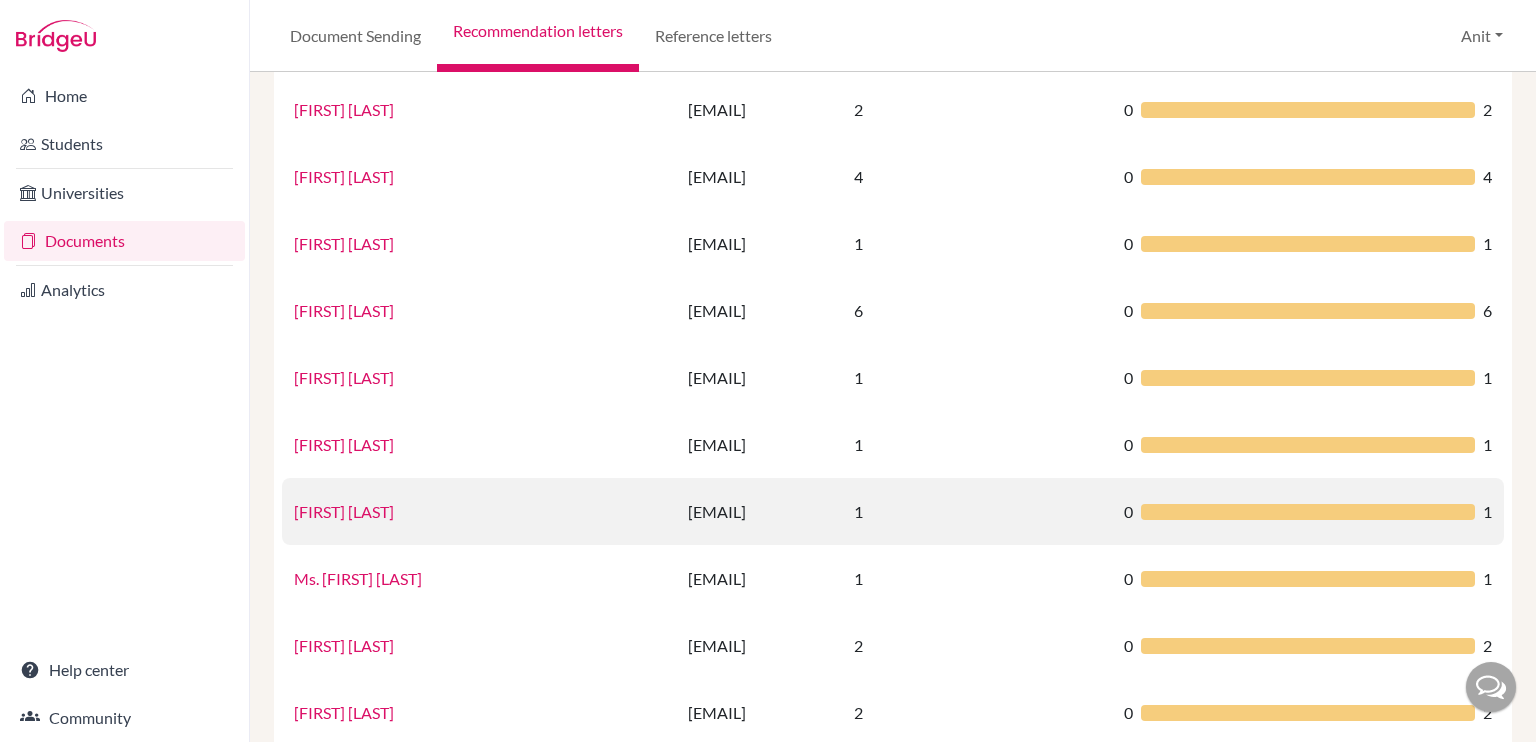 scroll, scrollTop: 805, scrollLeft: 0, axis: vertical 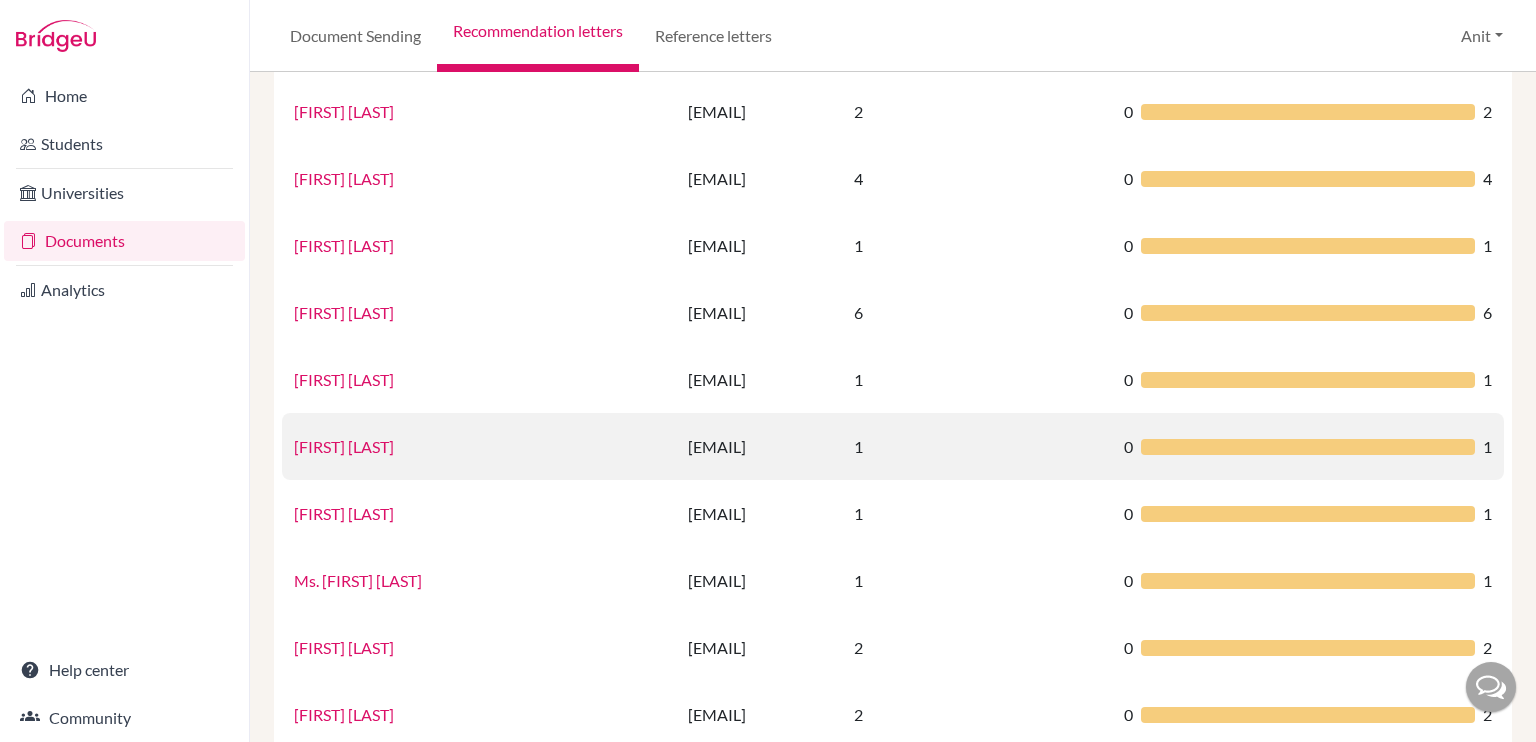 click on "Puja Goyal" at bounding box center [344, 446] 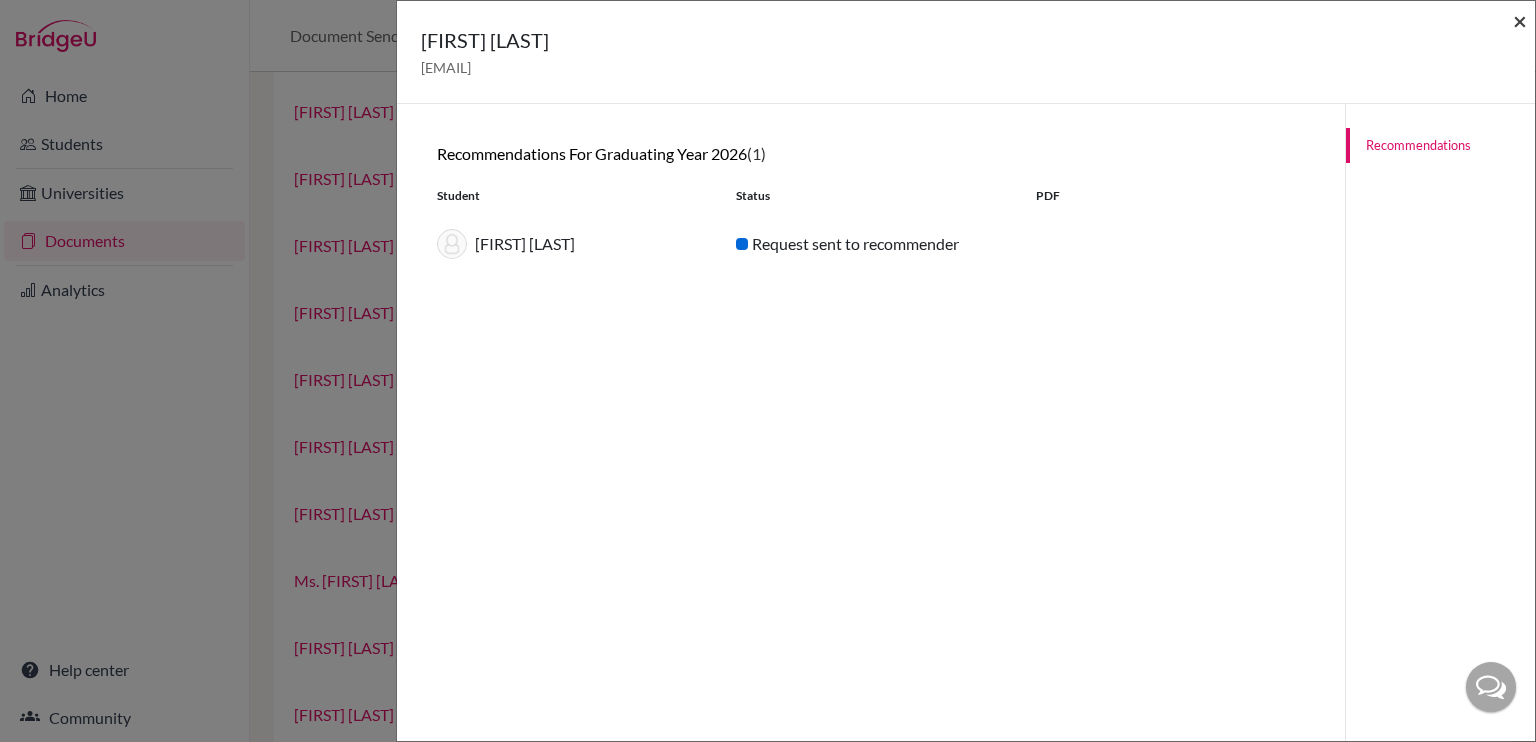 click on "×" at bounding box center (1520, 20) 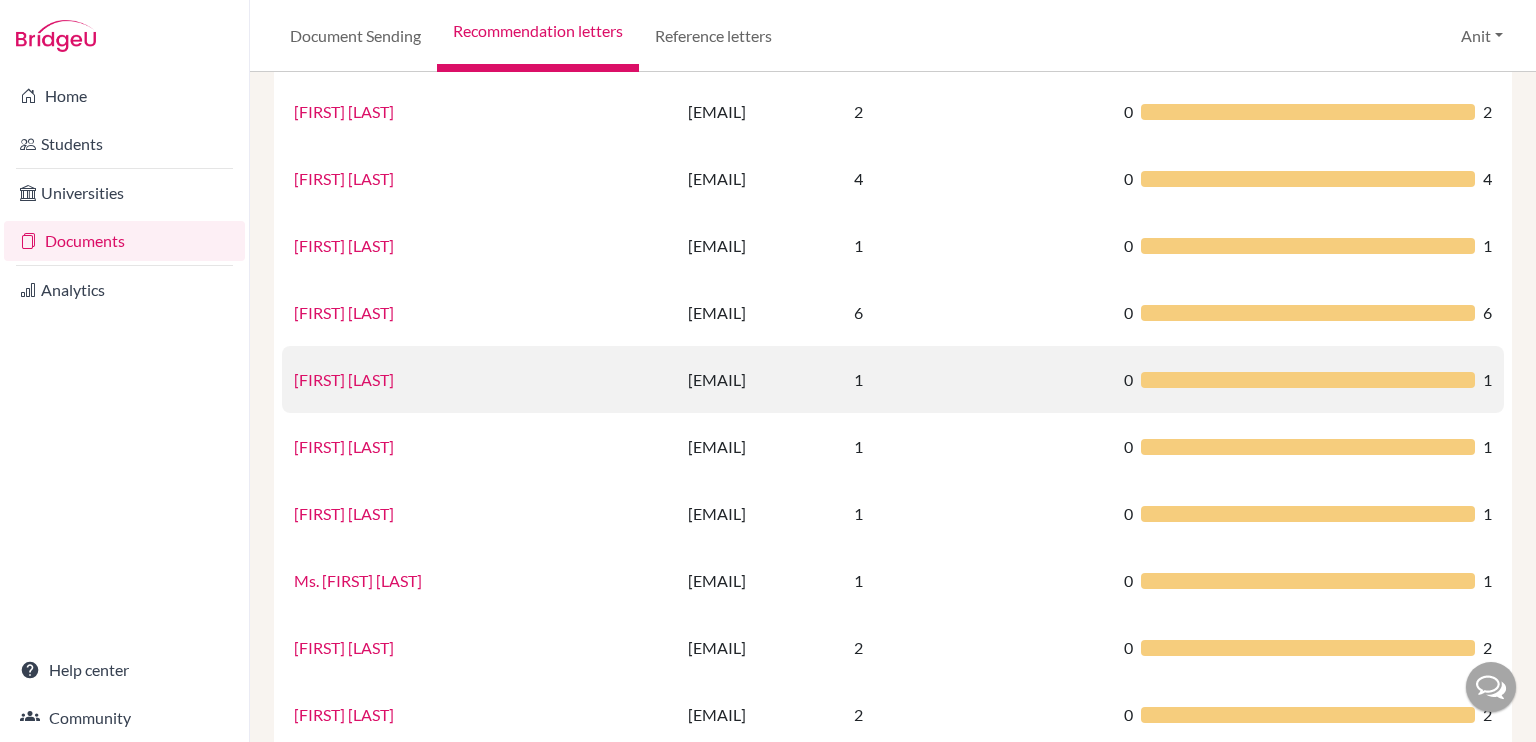 click on "Preeti Khalsi" at bounding box center (344, 379) 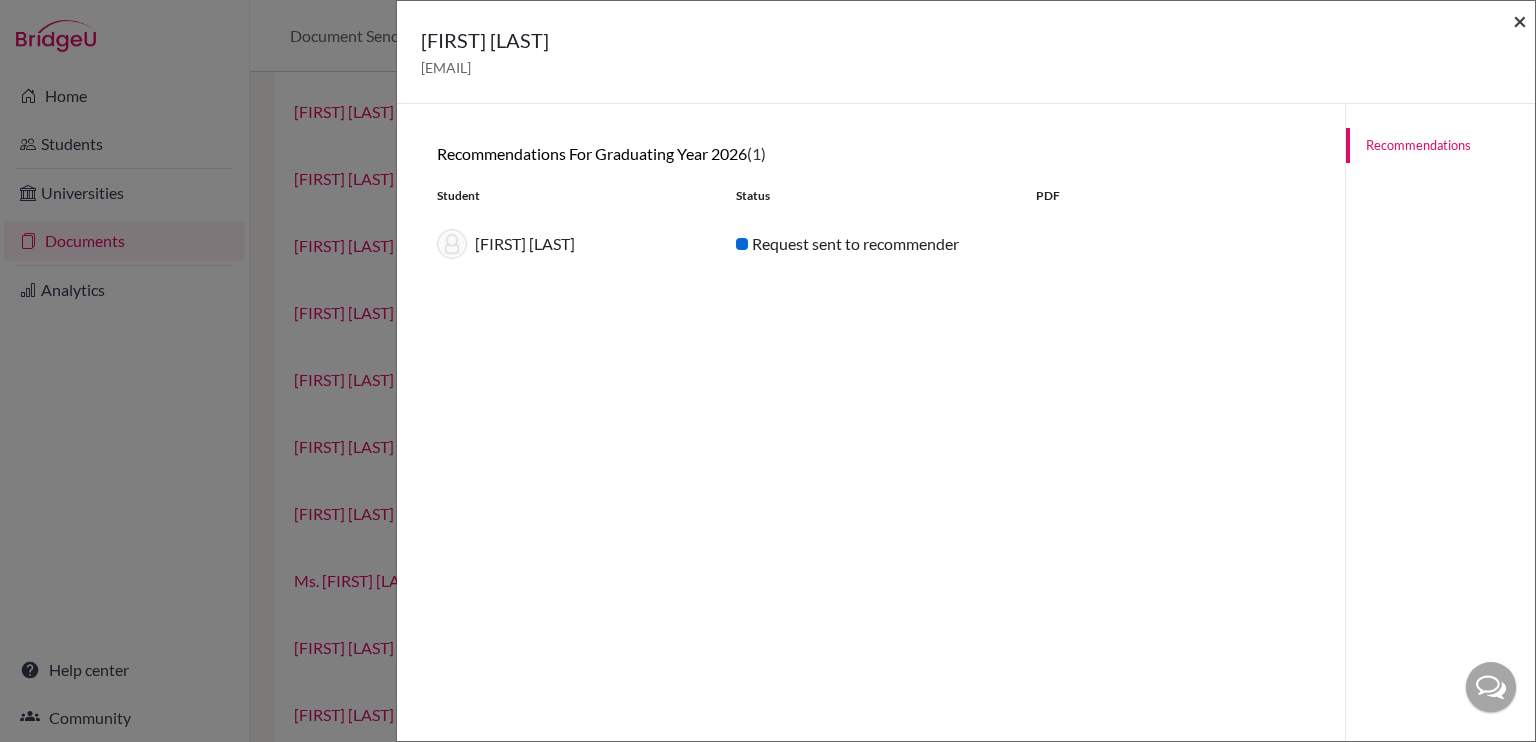 click on "×" at bounding box center [1520, 20] 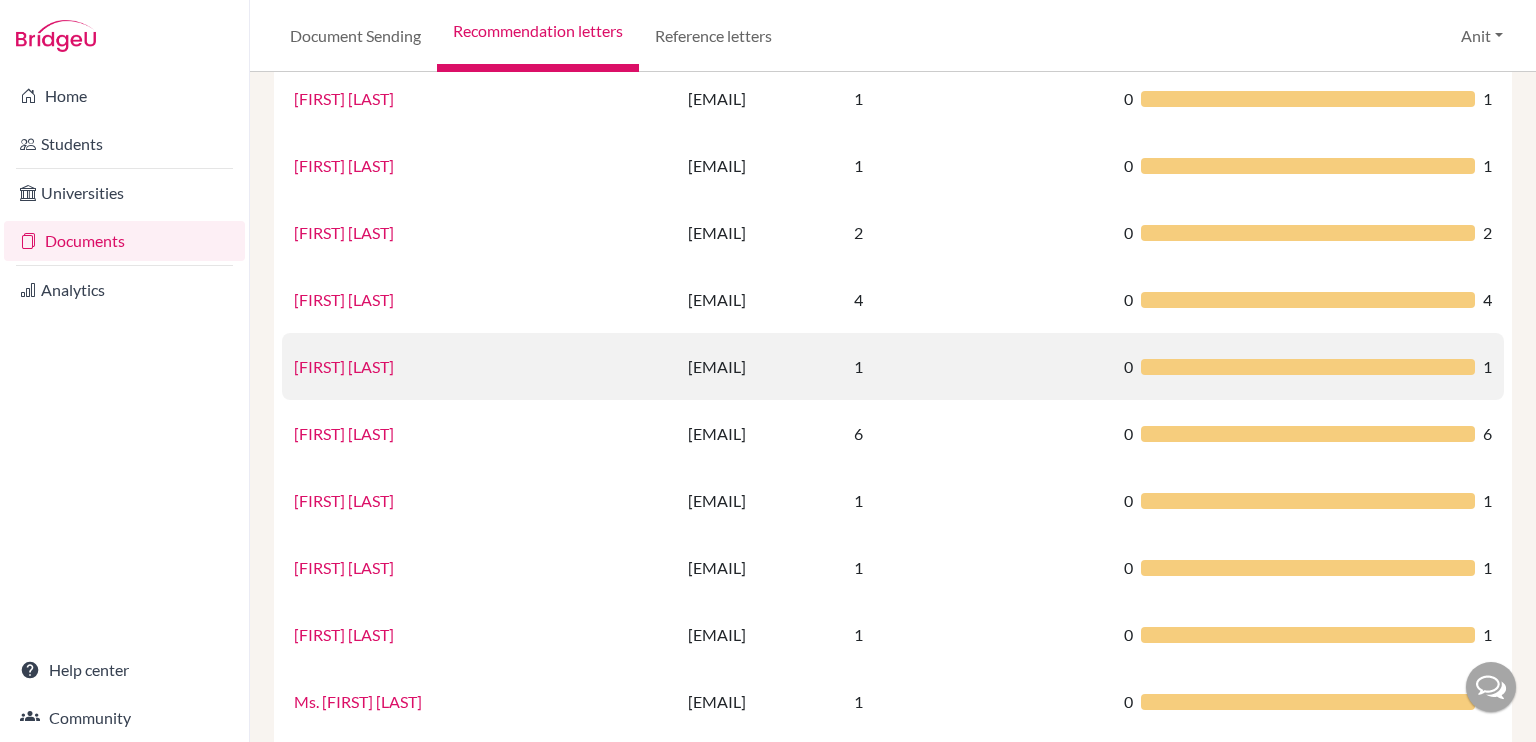 scroll, scrollTop: 683, scrollLeft: 0, axis: vertical 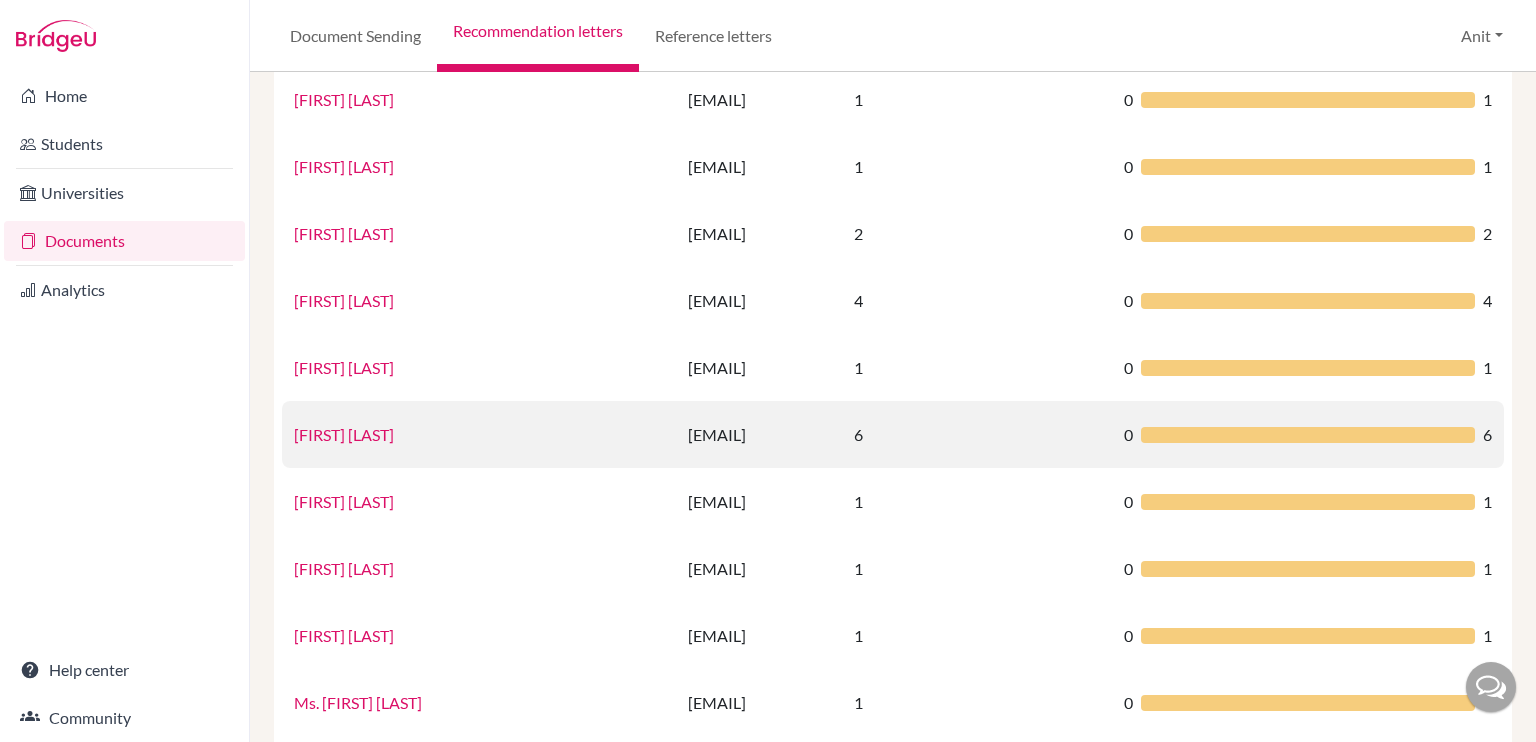 click on "Sharanya Goel" at bounding box center (344, 434) 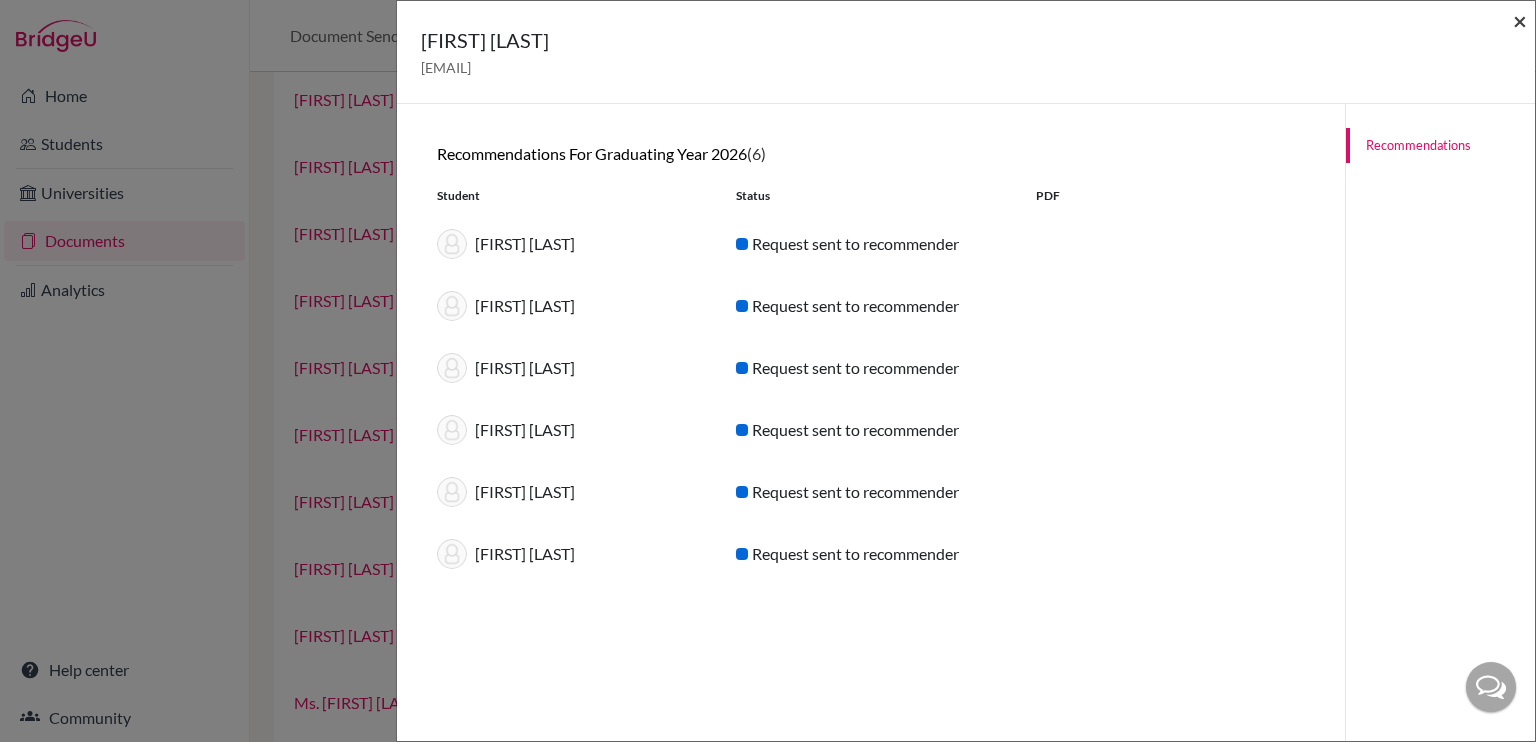 click on "×" at bounding box center (1520, 20) 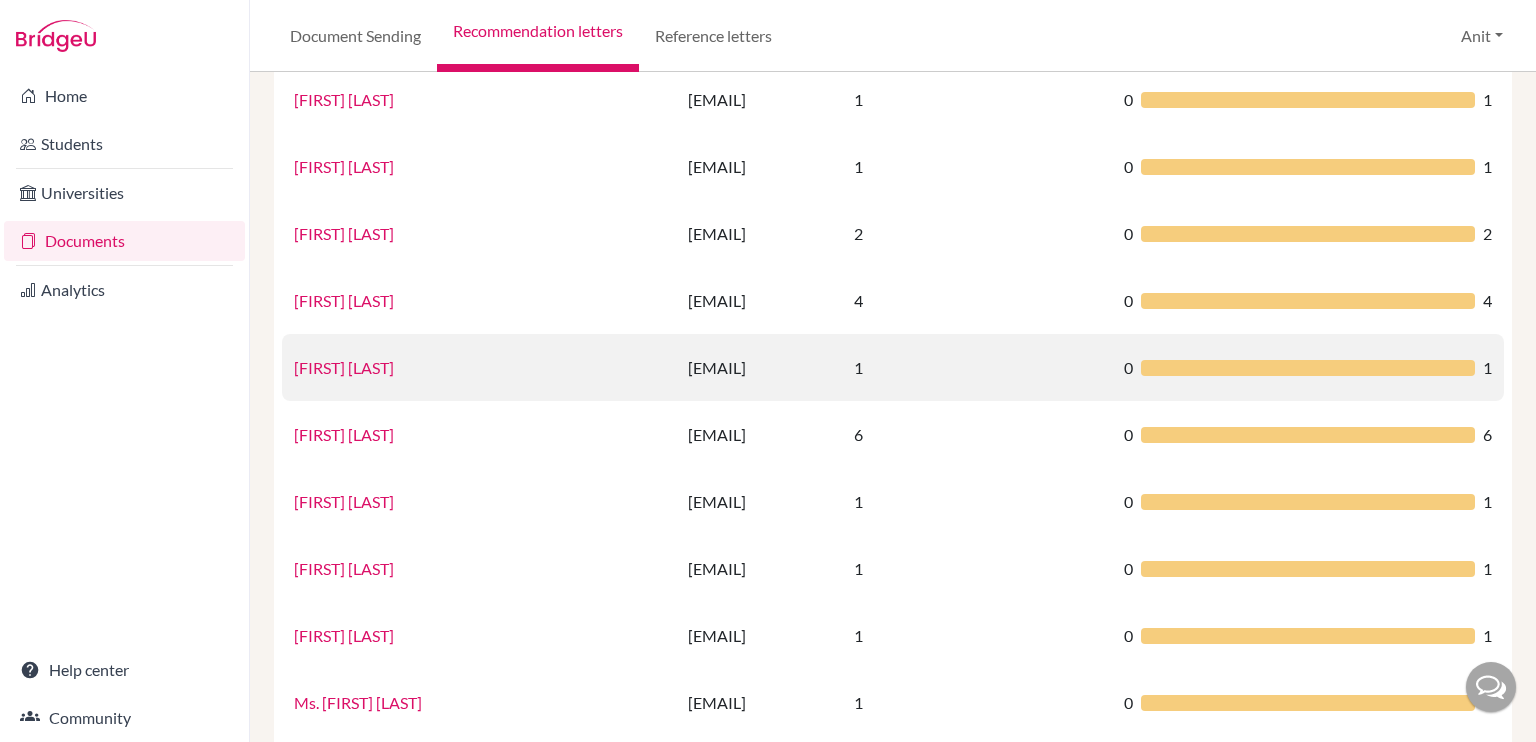 click on "Neelima Singh" at bounding box center (344, 367) 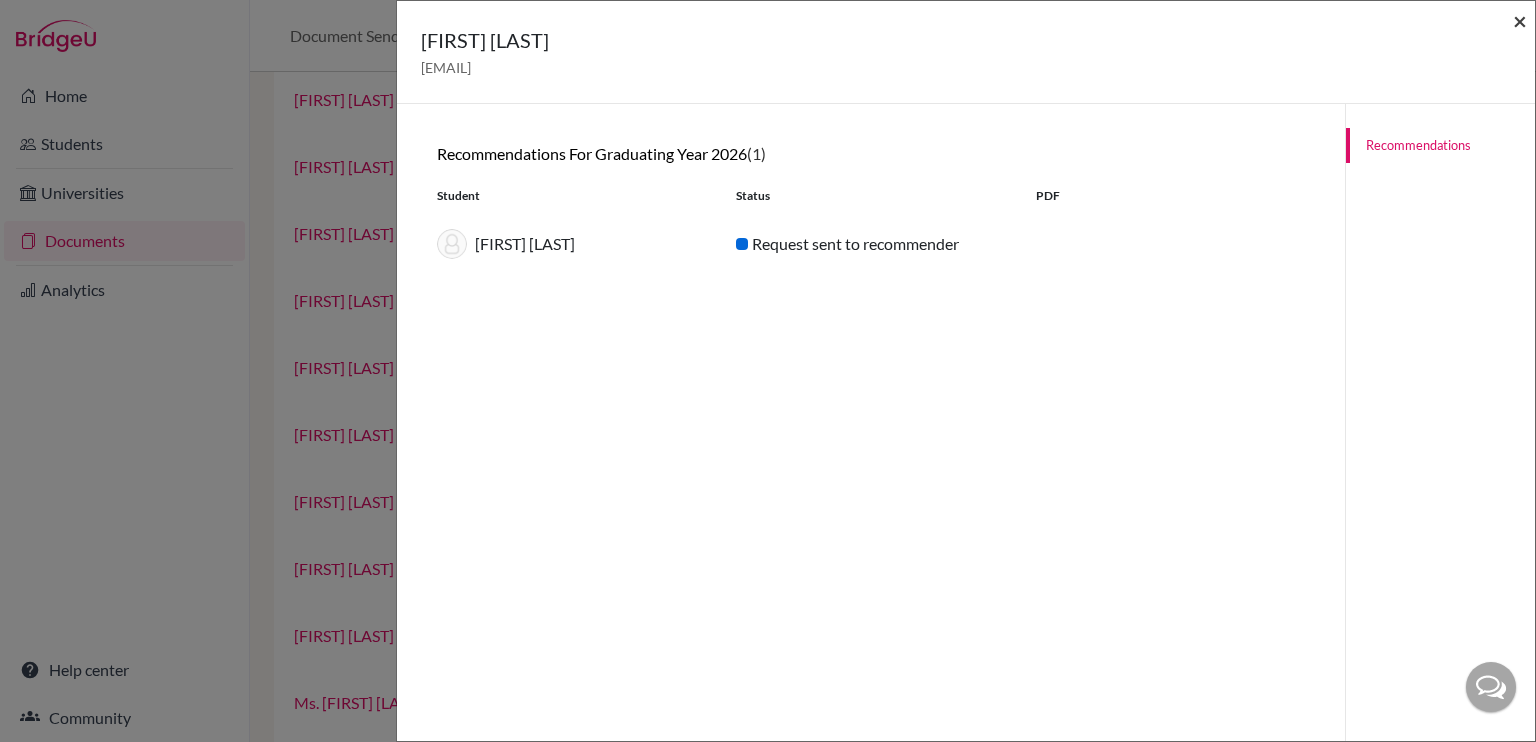 click on "×" at bounding box center (1520, 20) 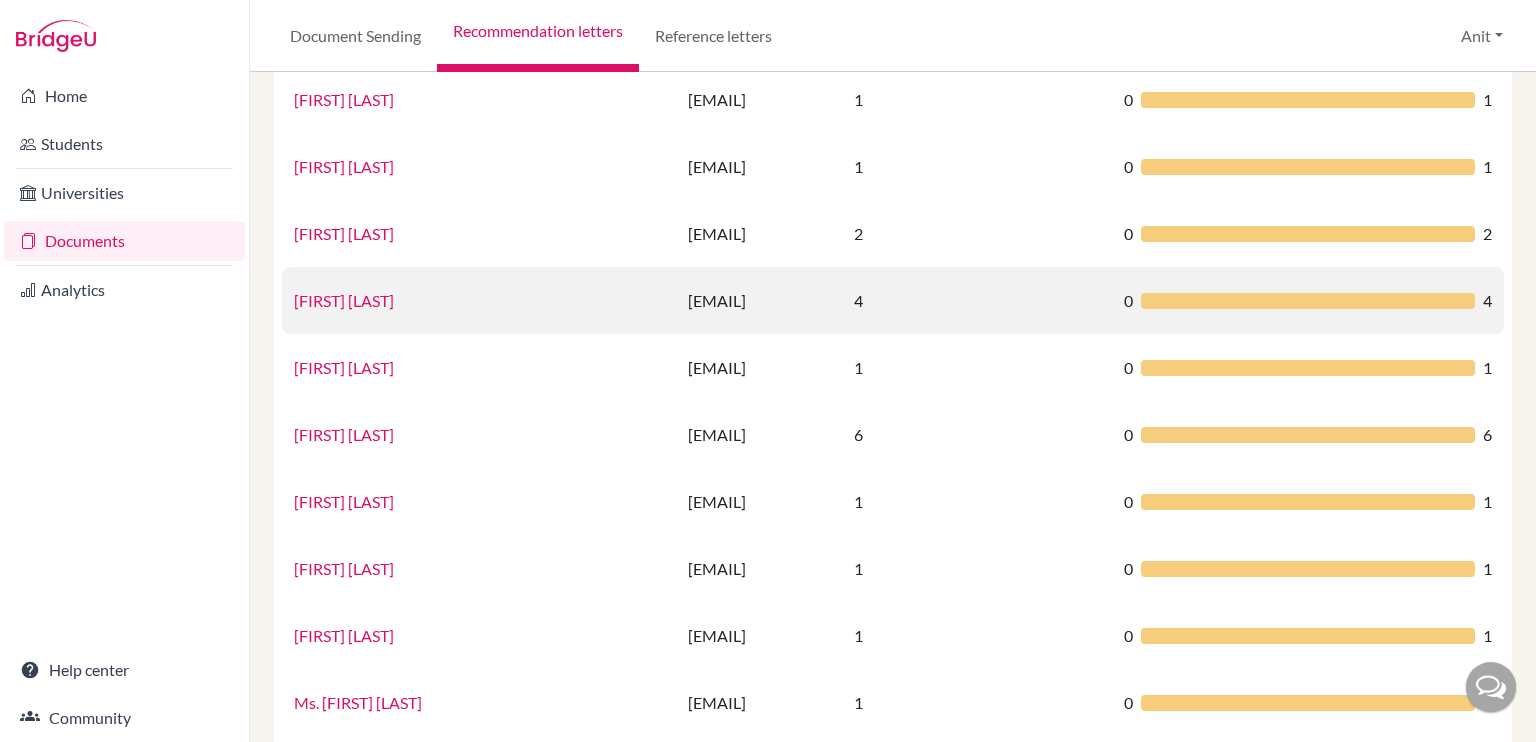 click on "Monika Trigotra" at bounding box center (344, 300) 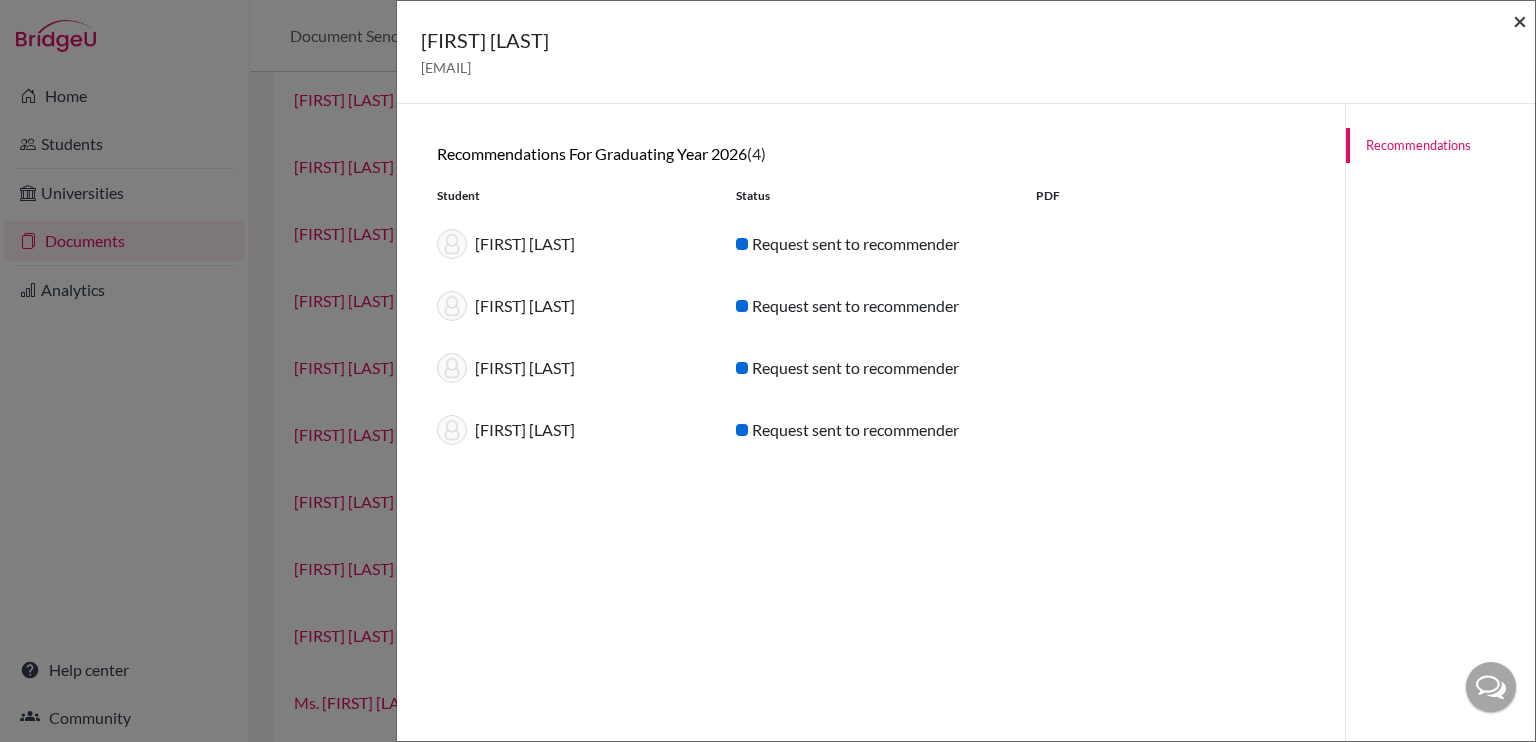 click on "×" at bounding box center [1520, 20] 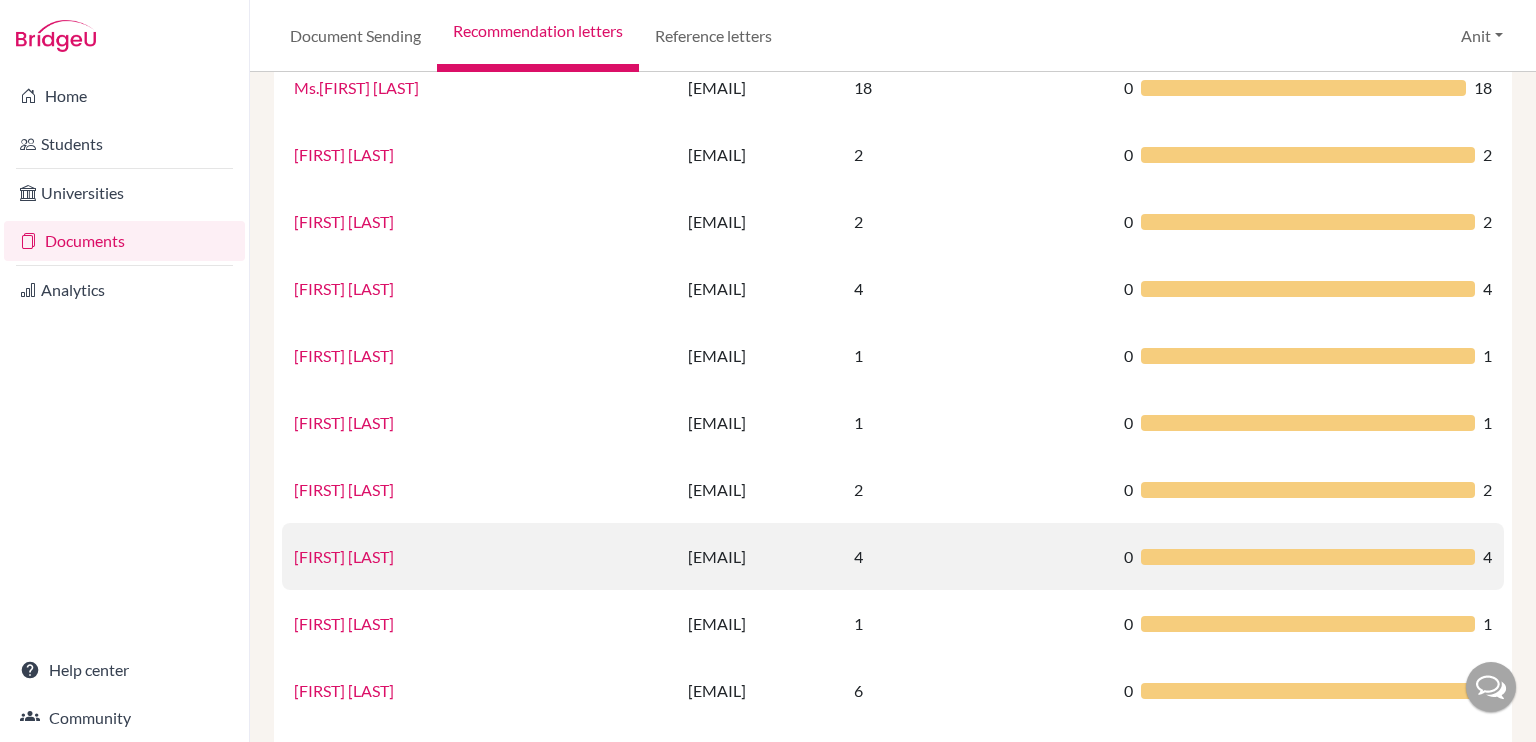 scroll, scrollTop: 423, scrollLeft: 0, axis: vertical 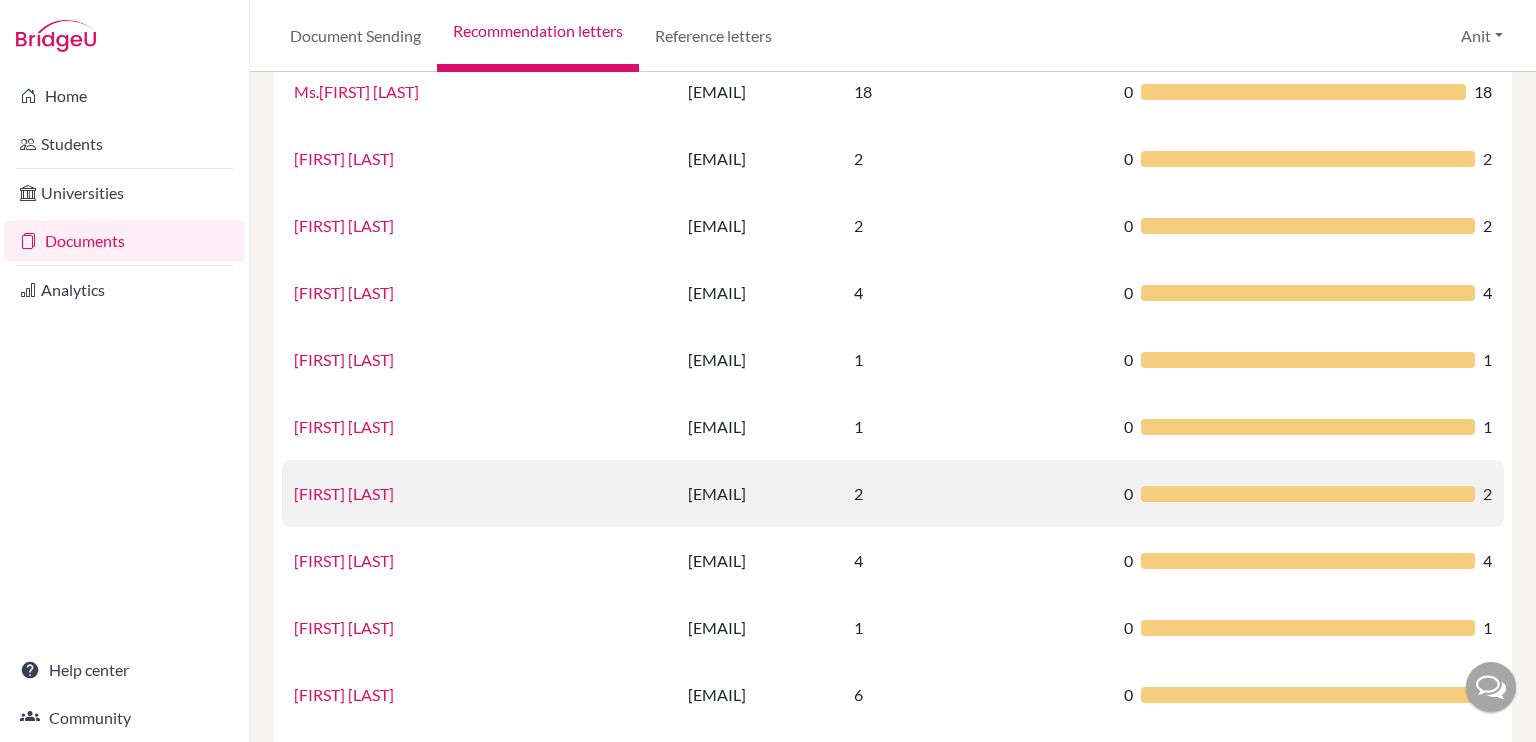 click on "[FIRST] [LAST]" at bounding box center [344, 493] 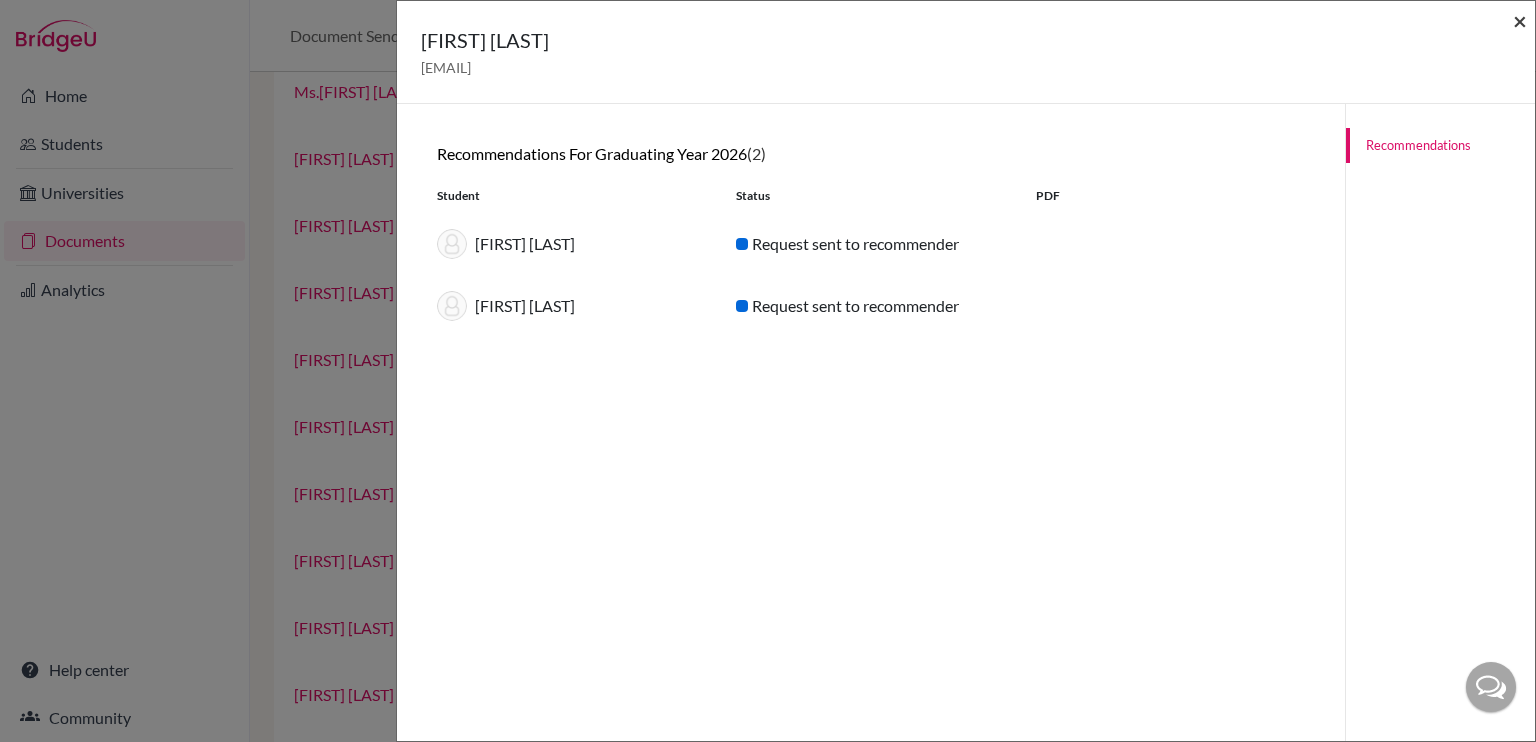 click on "×" at bounding box center (1520, 20) 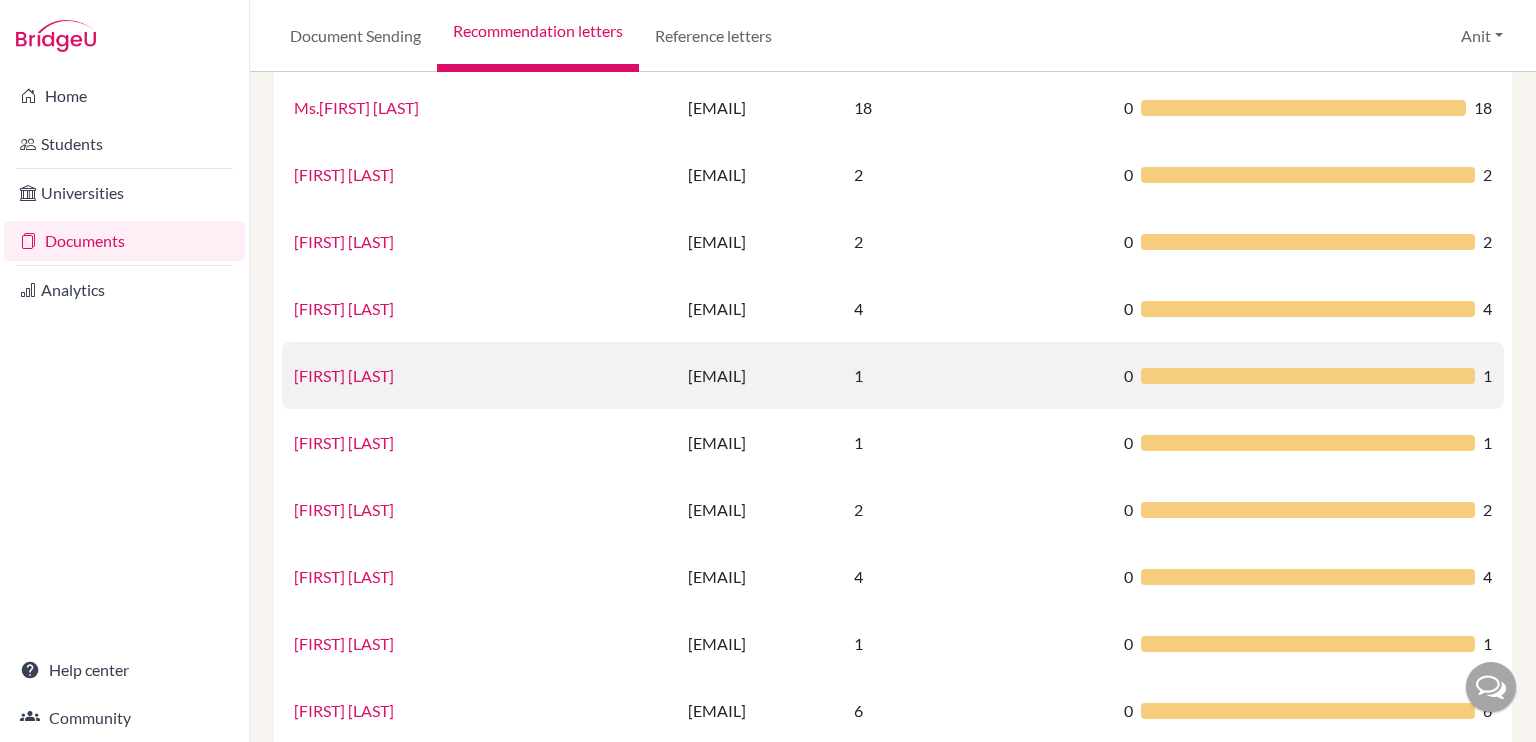 scroll, scrollTop: 404, scrollLeft: 0, axis: vertical 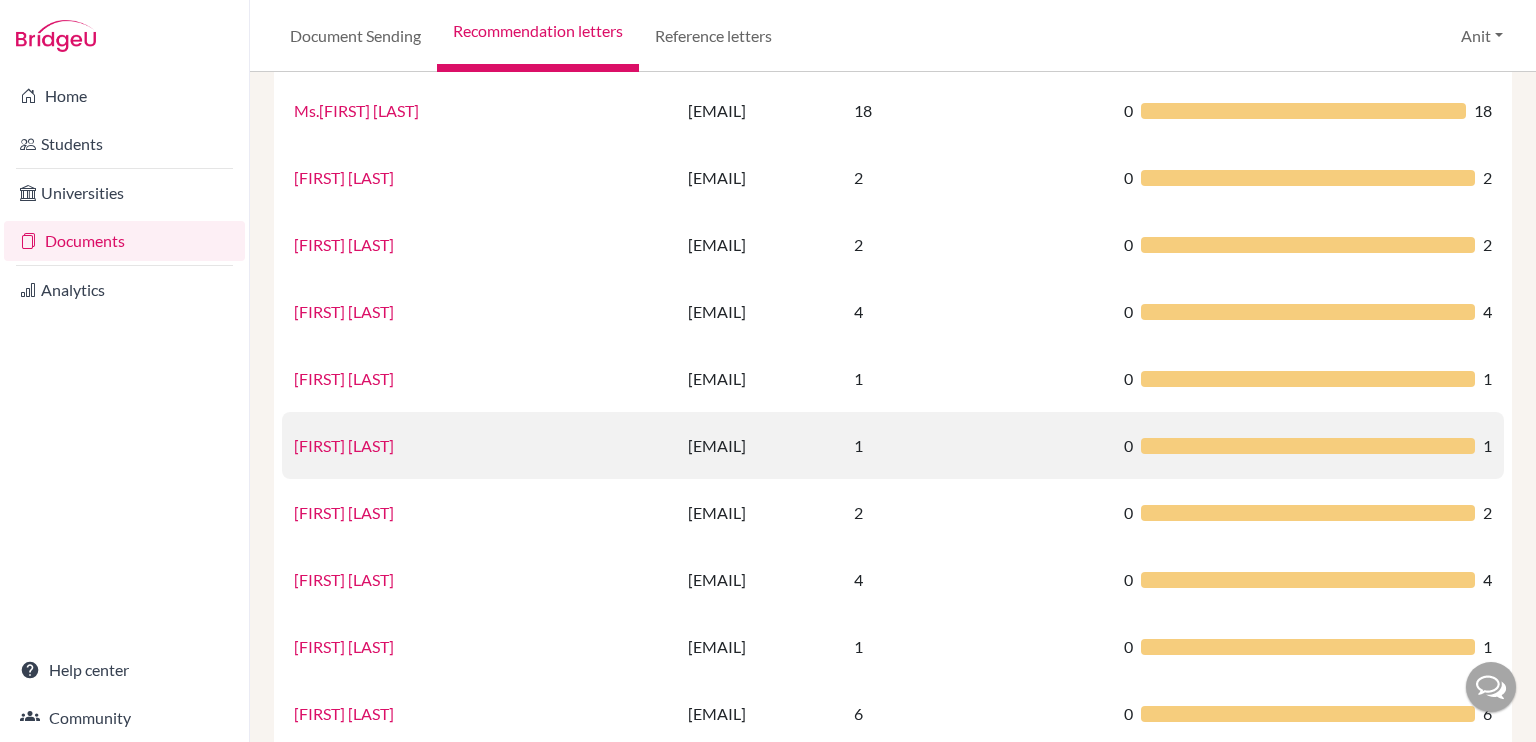 click on "Jasleen Kaur" at bounding box center (344, 445) 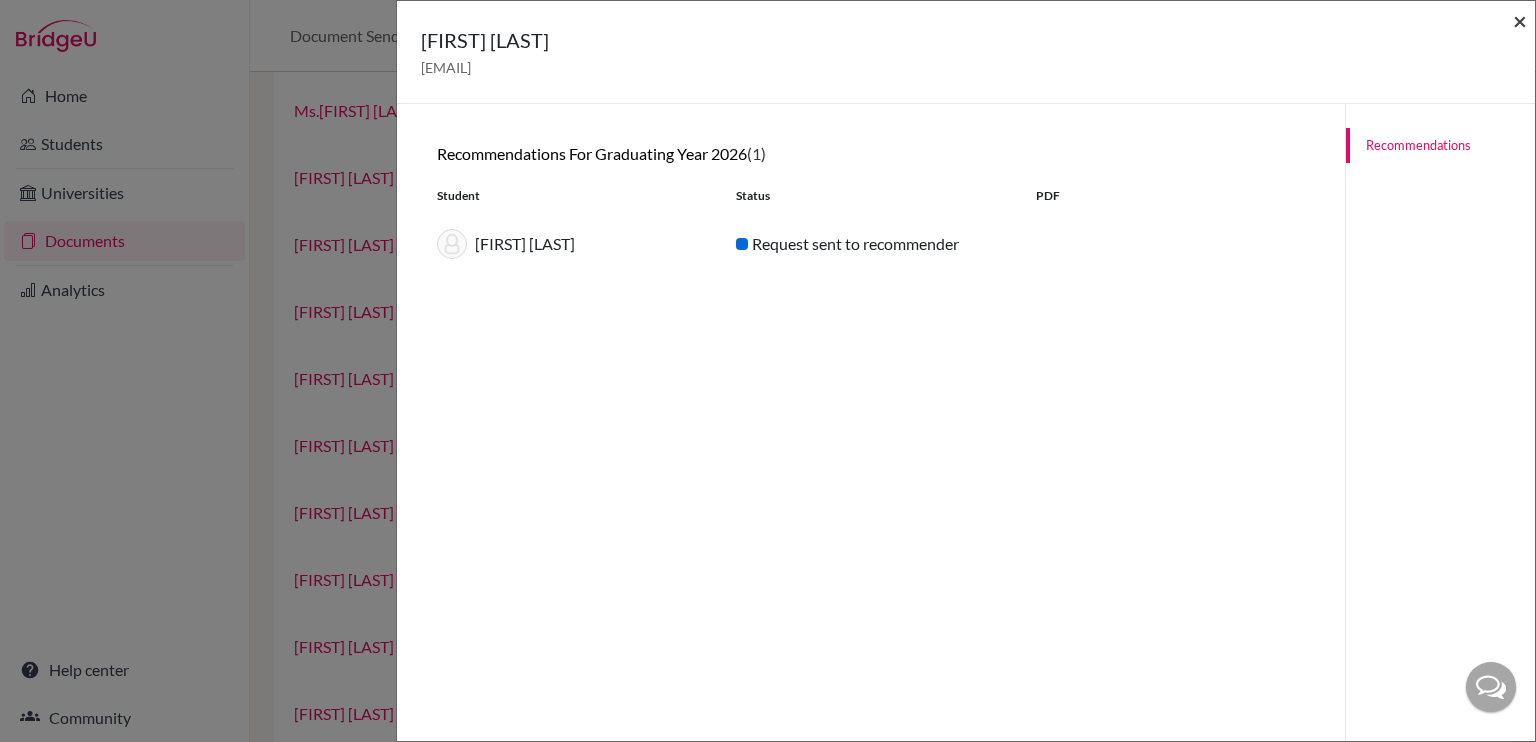 click on "×" at bounding box center [1520, 20] 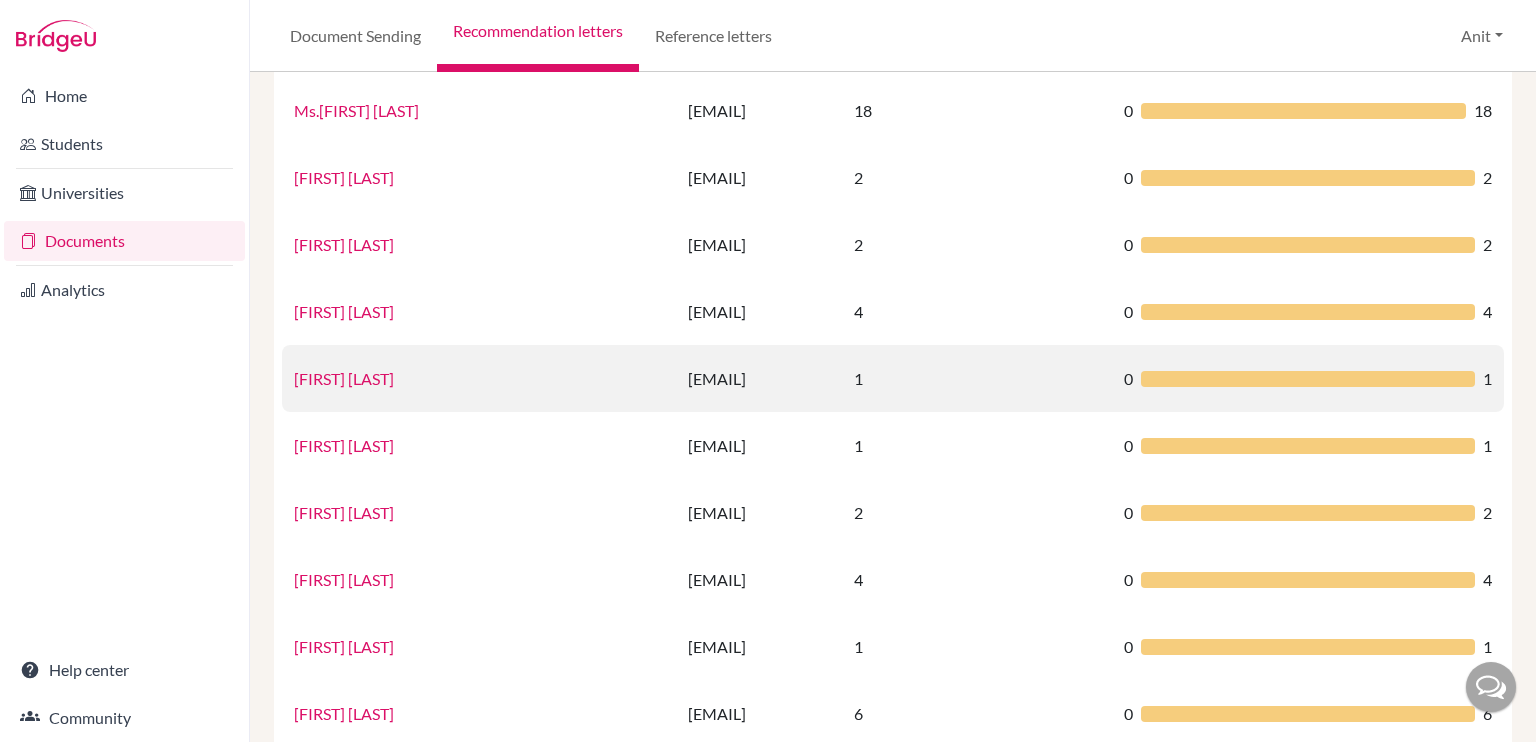 click on "geeta passi" at bounding box center (344, 378) 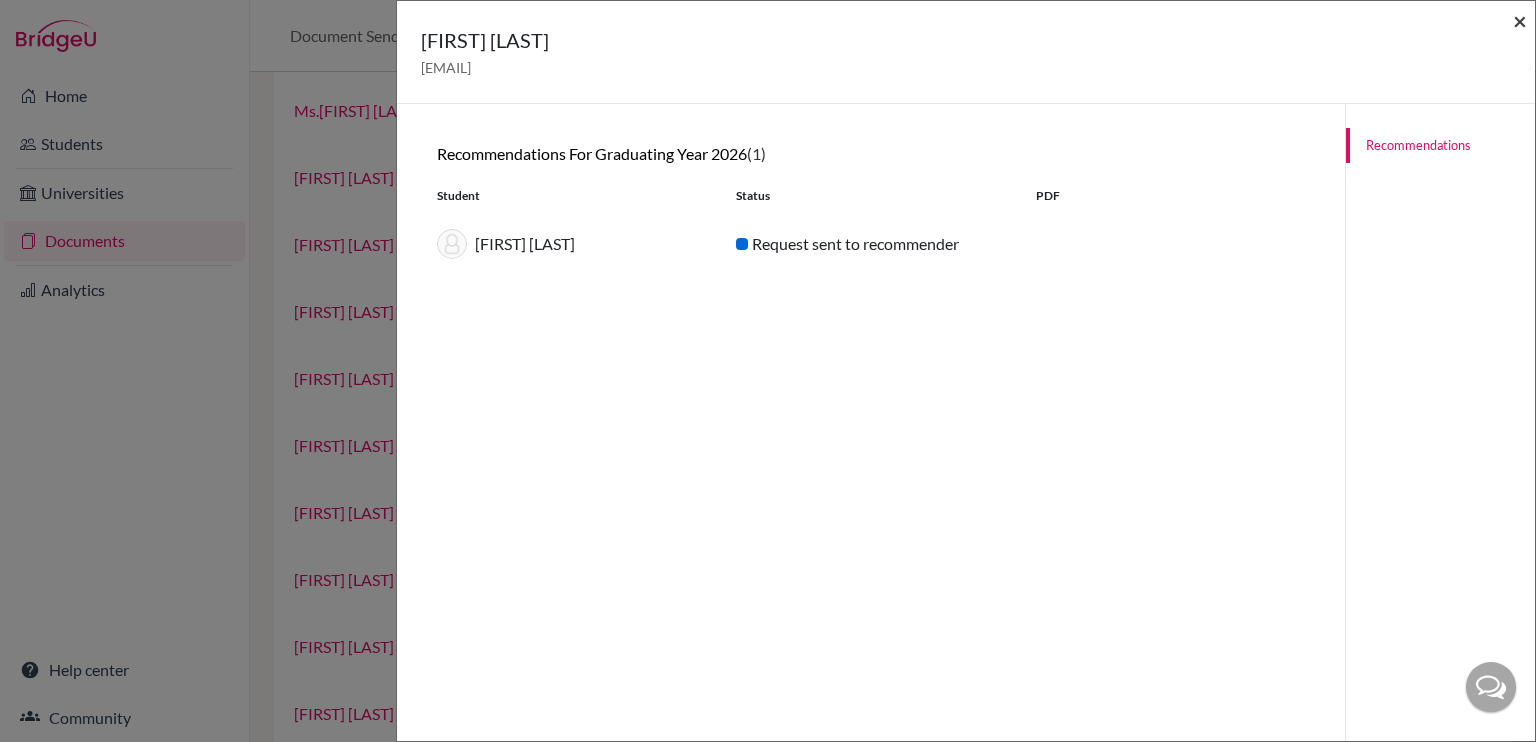 click on "×" at bounding box center (1520, 20) 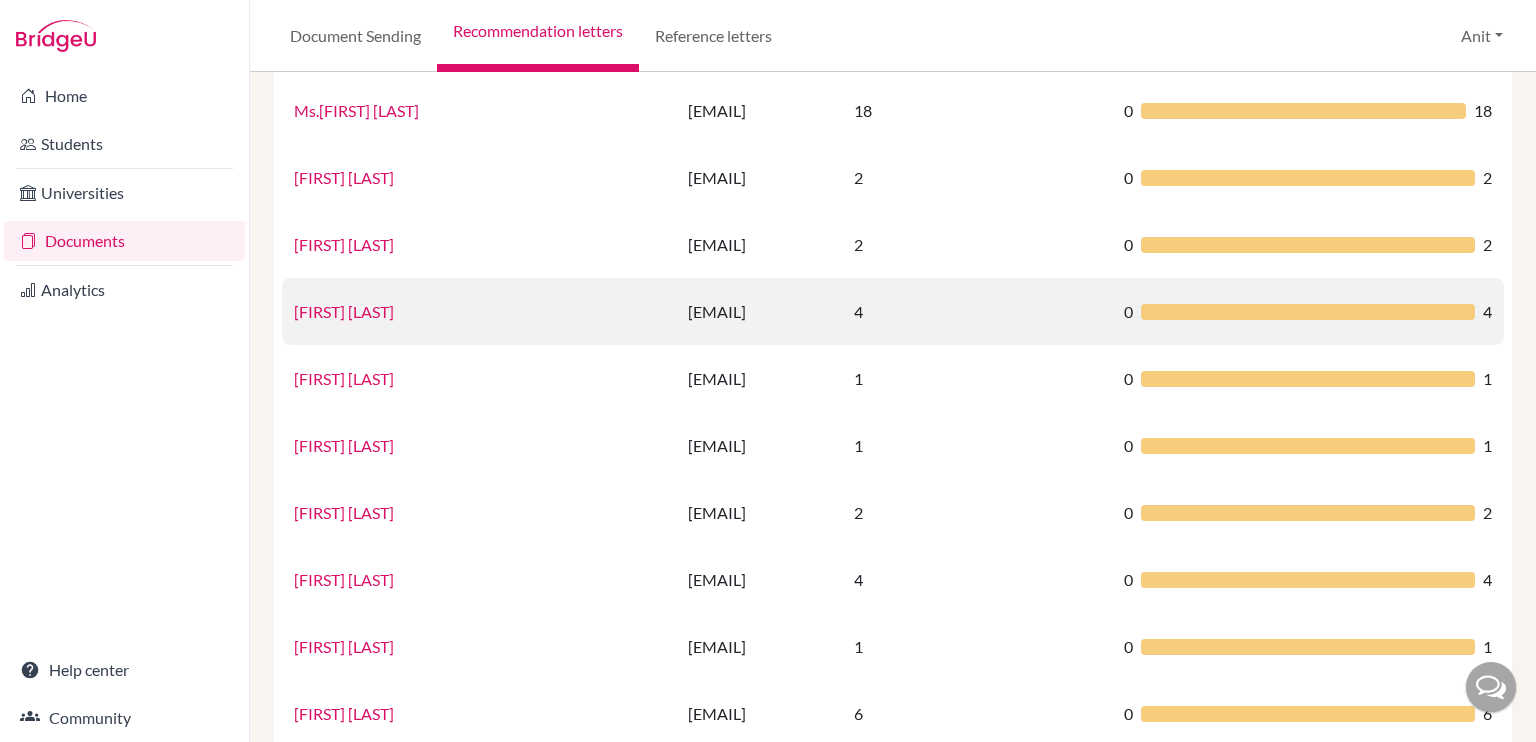 click on "Gaythri Thirumalai" at bounding box center (344, 311) 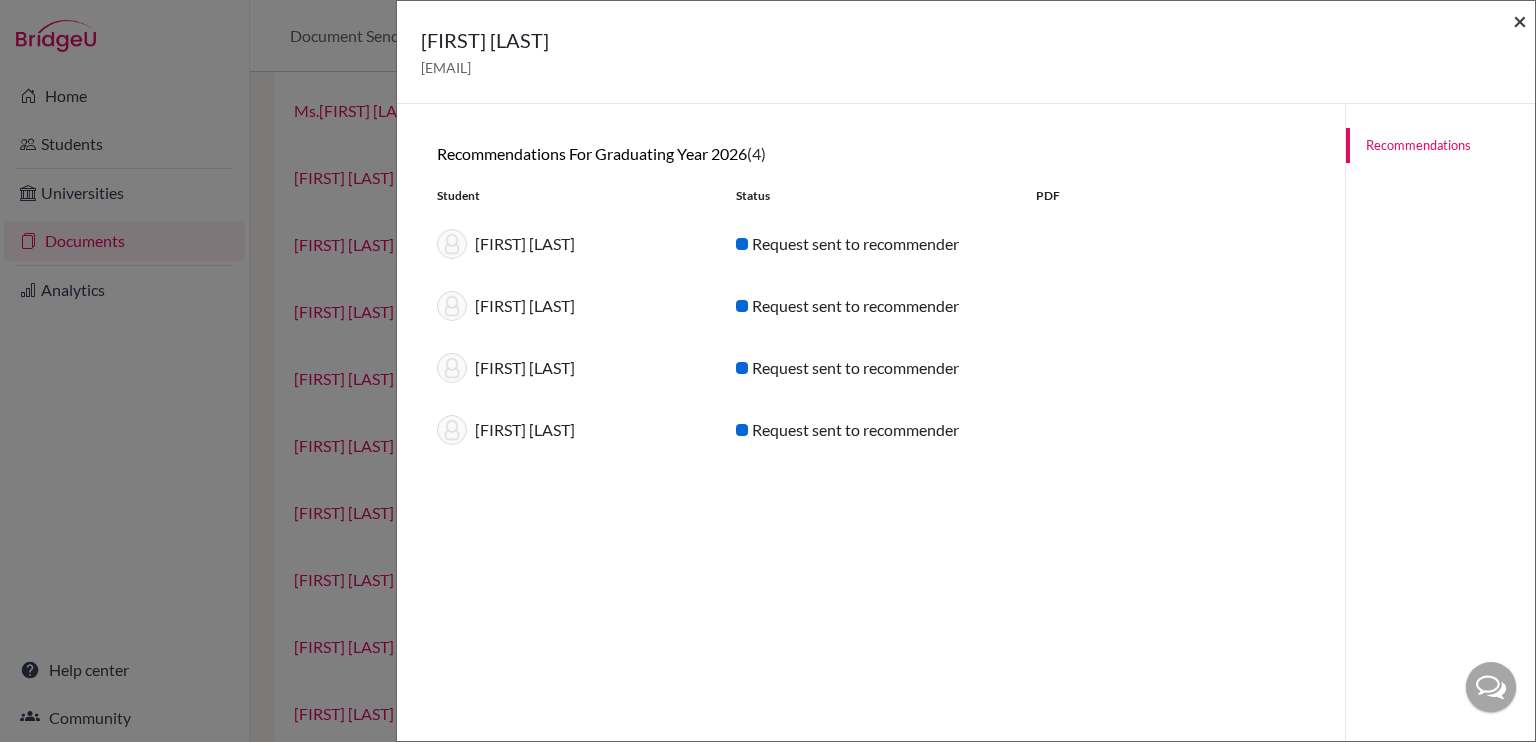 click on "×" at bounding box center [1520, 20] 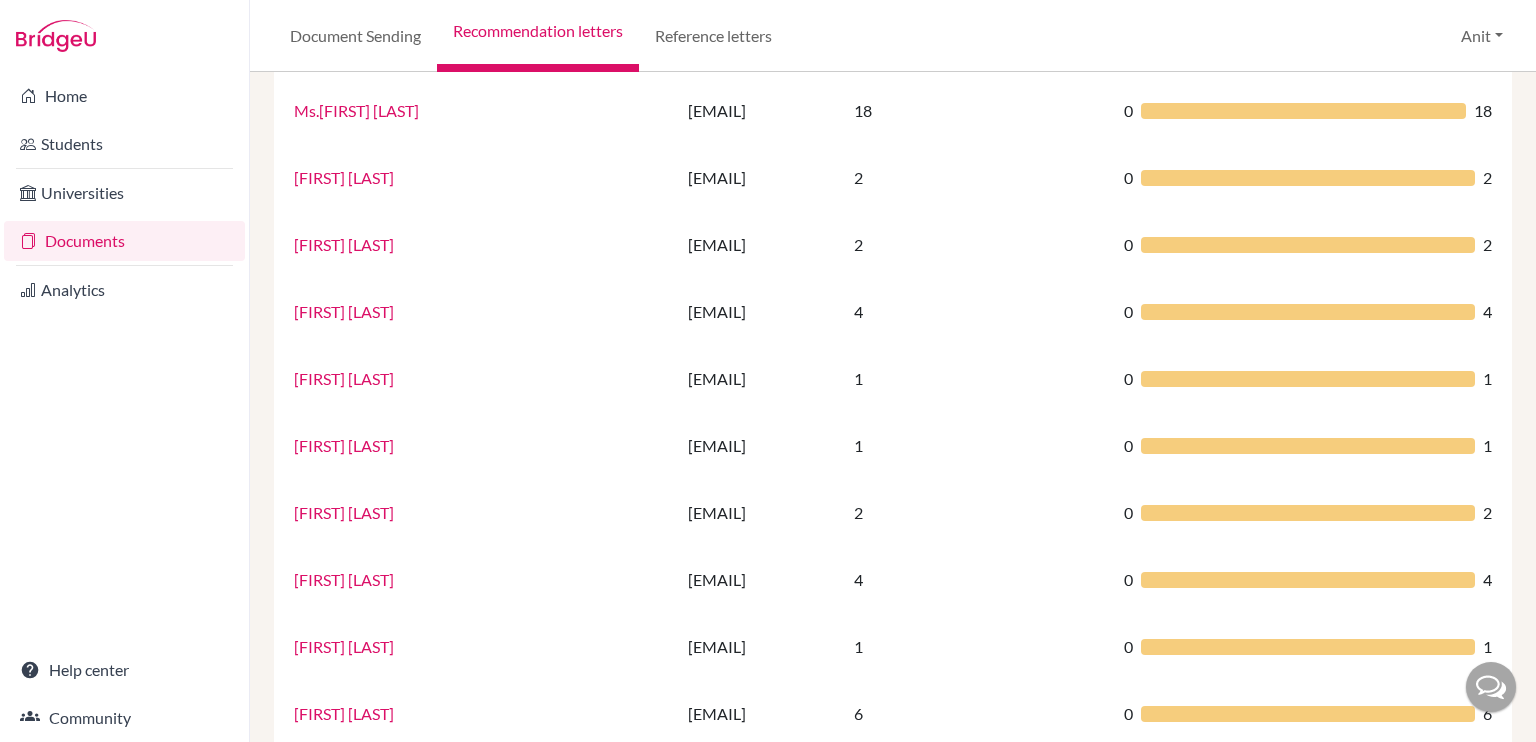 click on "Document Sending
Recommendation letters
Reference letters
Anit
Profile
School Settings
Log out" at bounding box center (893, 36) 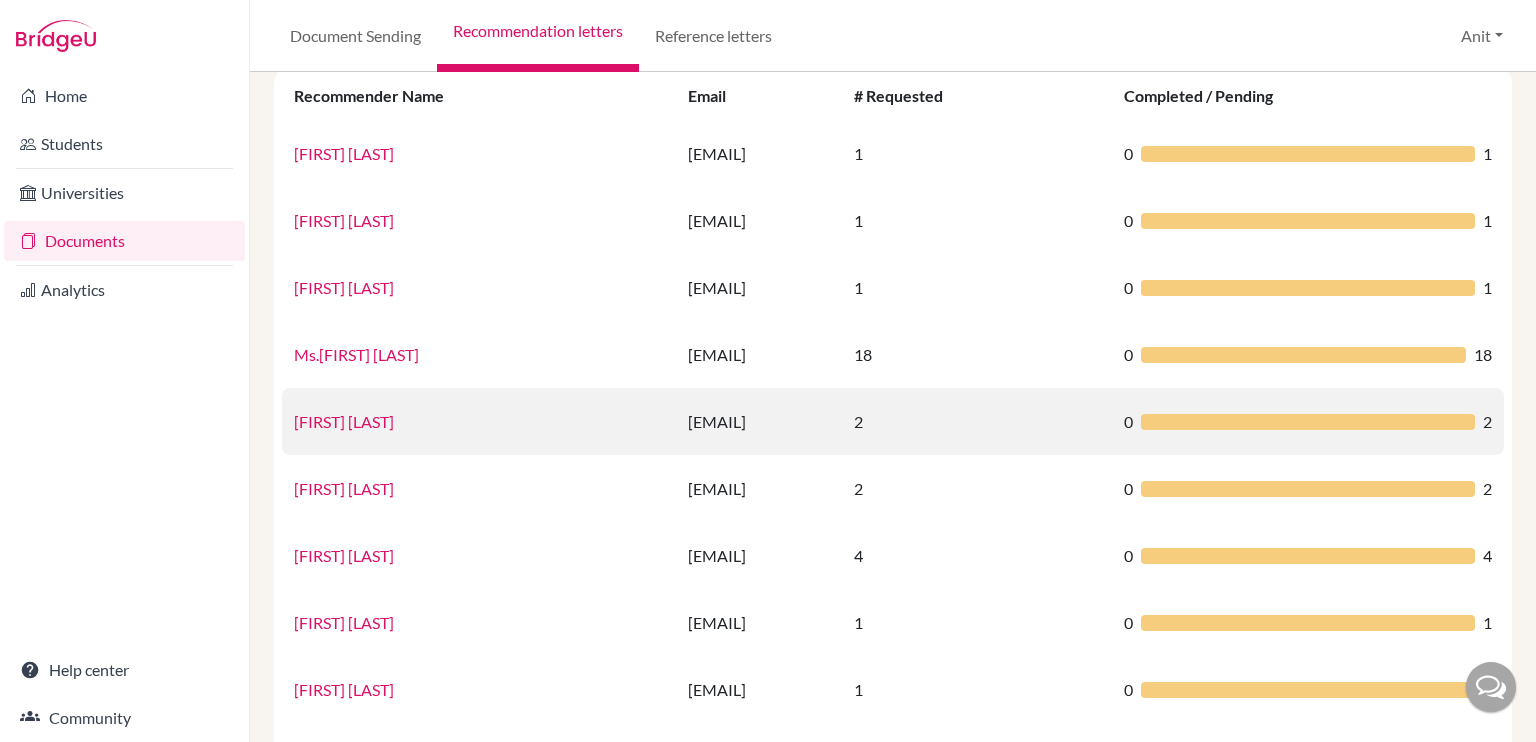 scroll, scrollTop: 104, scrollLeft: 0, axis: vertical 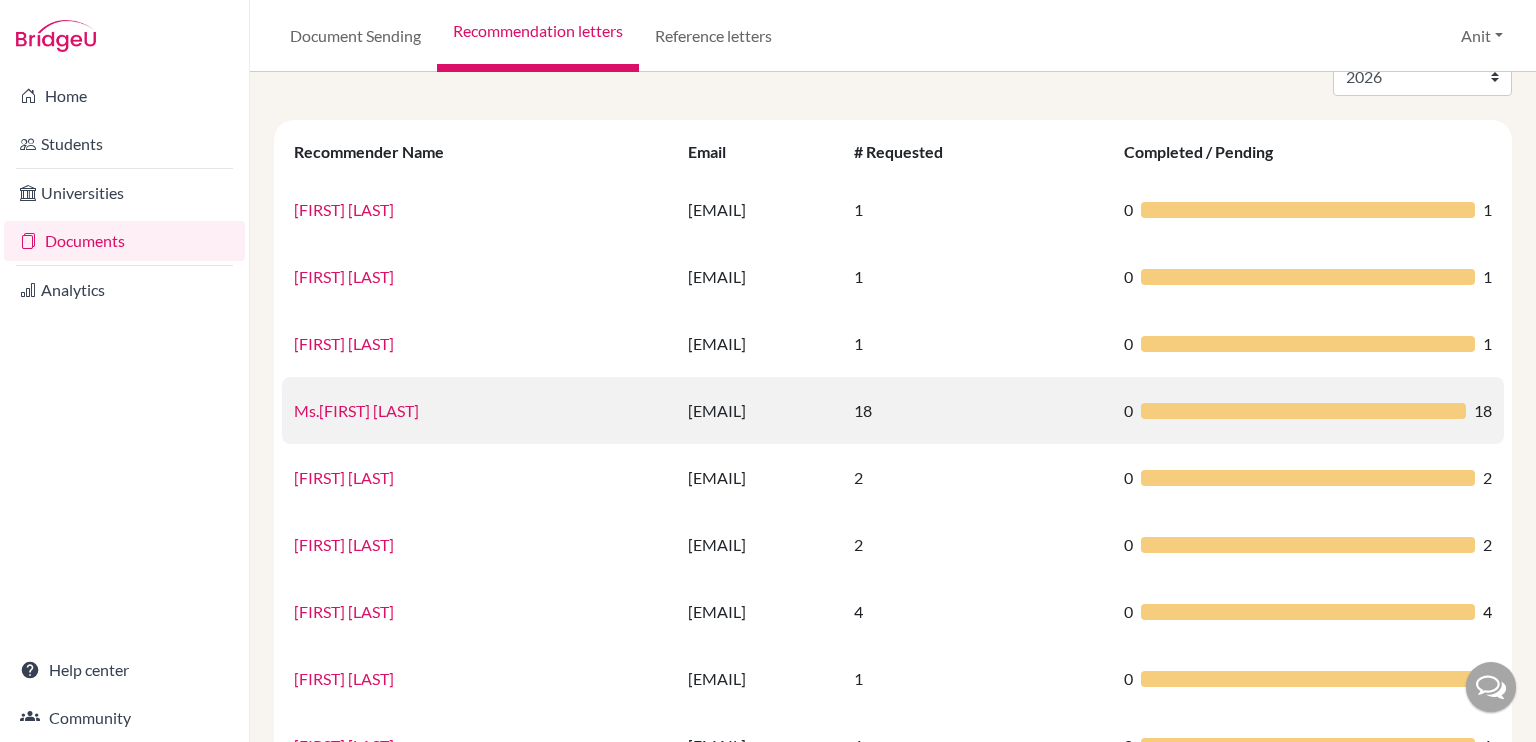 click on "Ms. [FIRST] [LAST]" at bounding box center [479, 410] 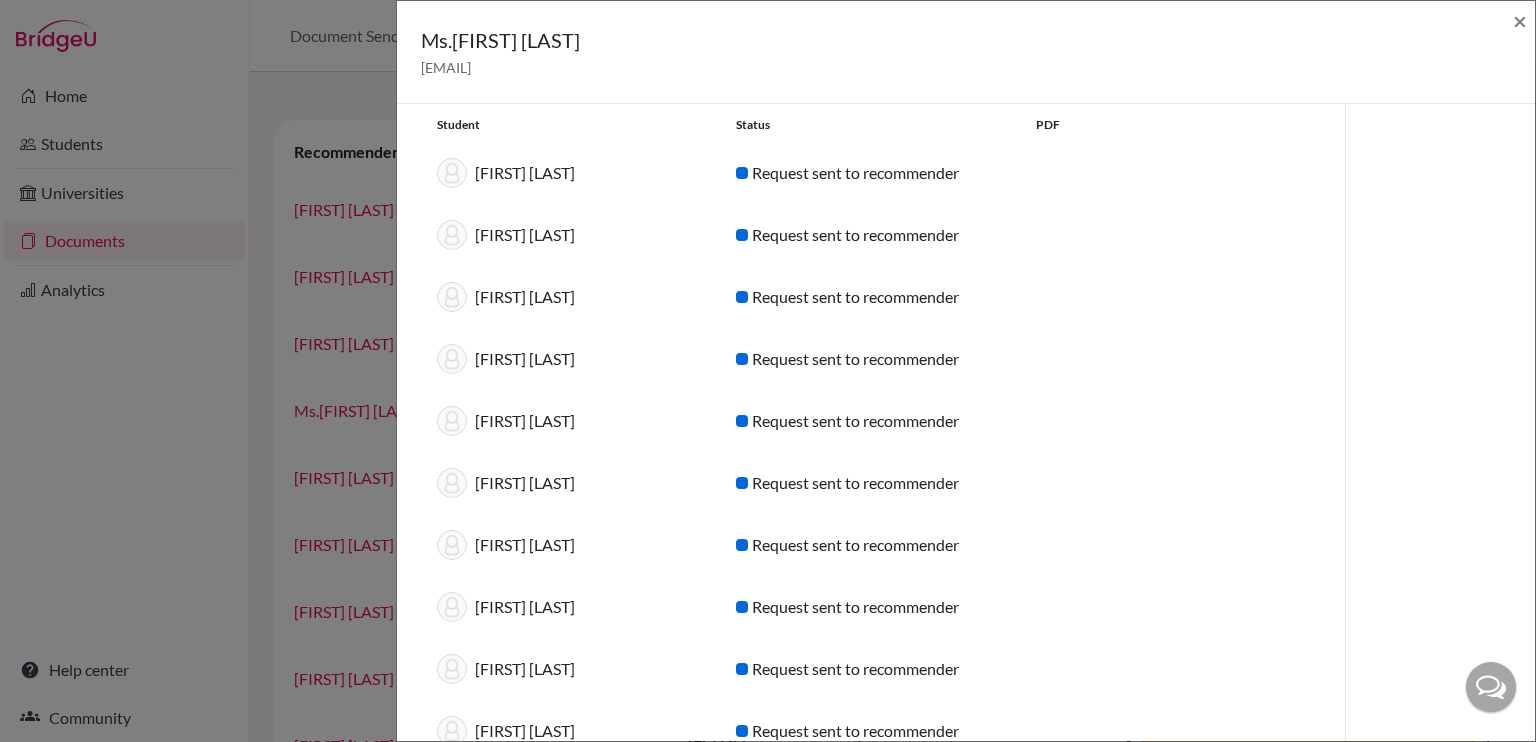 scroll, scrollTop: 0, scrollLeft: 0, axis: both 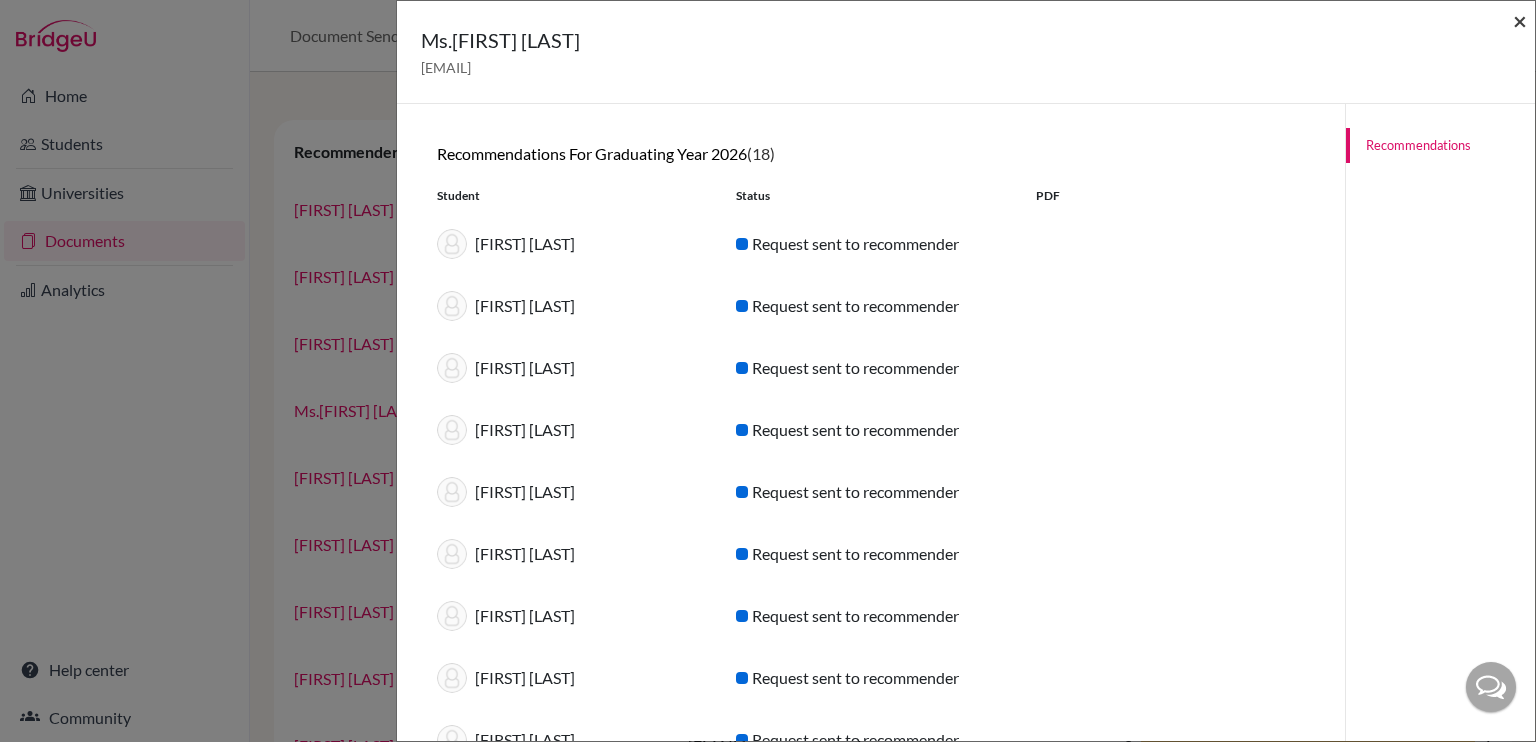 click on "×" at bounding box center [1520, 20] 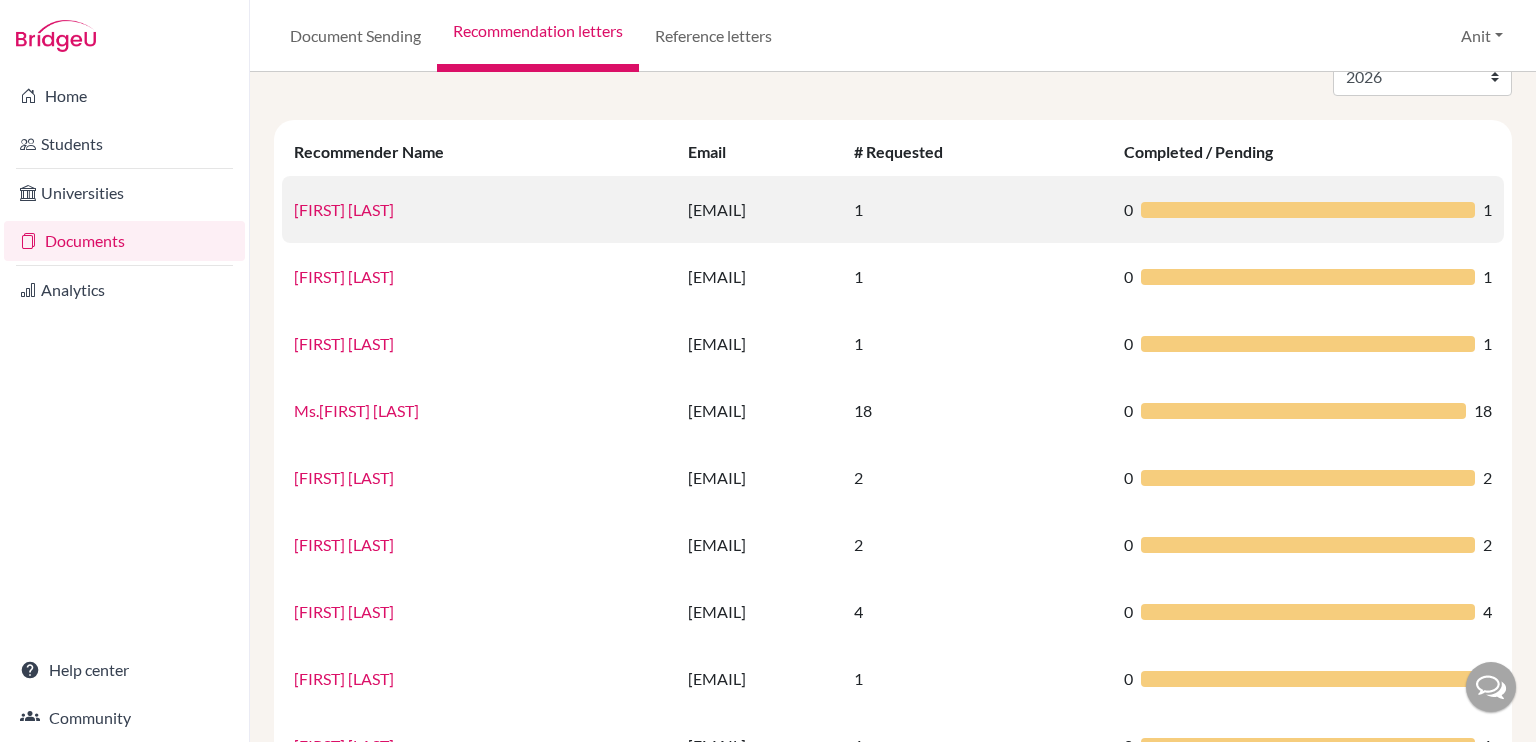 click on "Anit Sonkar" at bounding box center [344, 209] 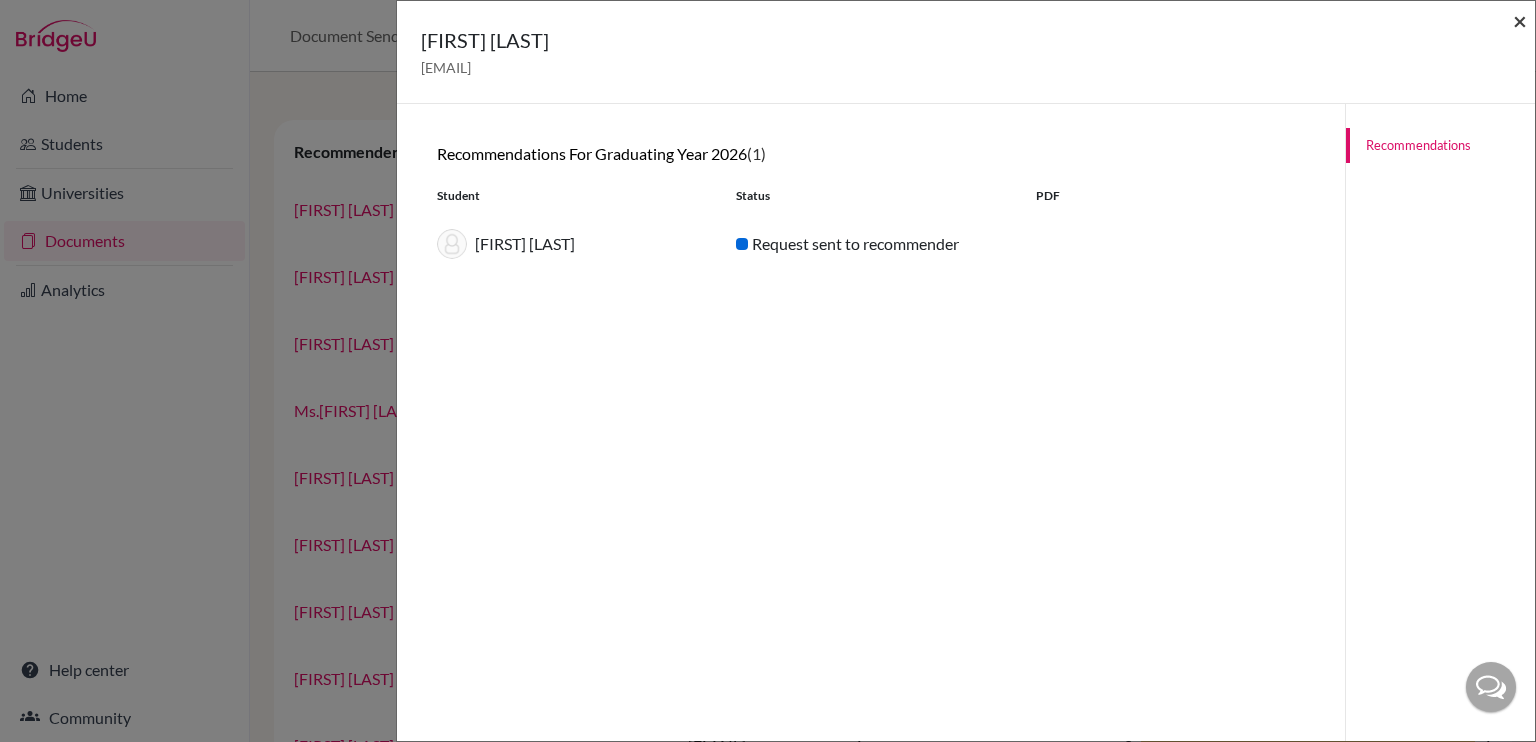 click on "×" at bounding box center (1520, 20) 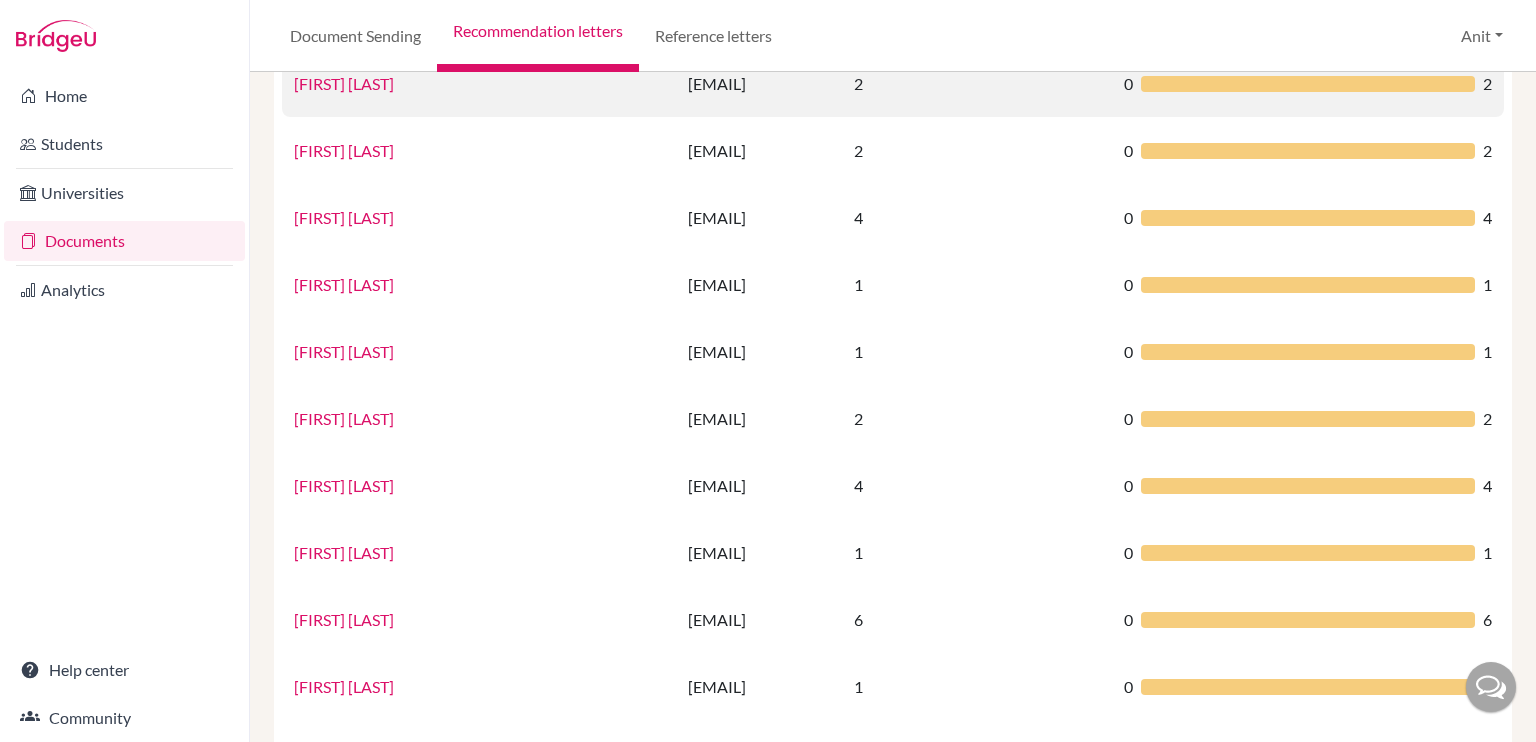 scroll, scrollTop: 504, scrollLeft: 0, axis: vertical 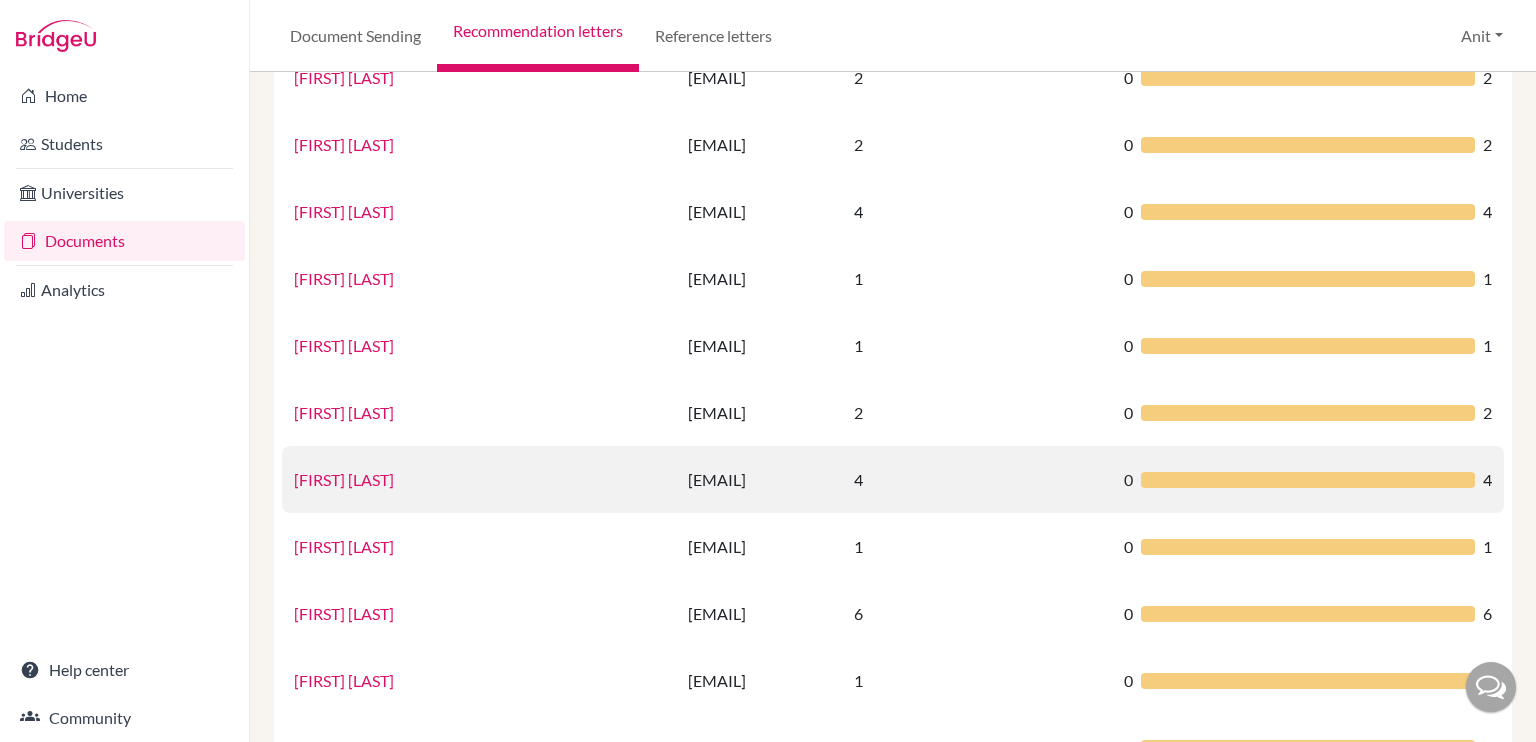 click on "Monika Trigotra" at bounding box center (344, 479) 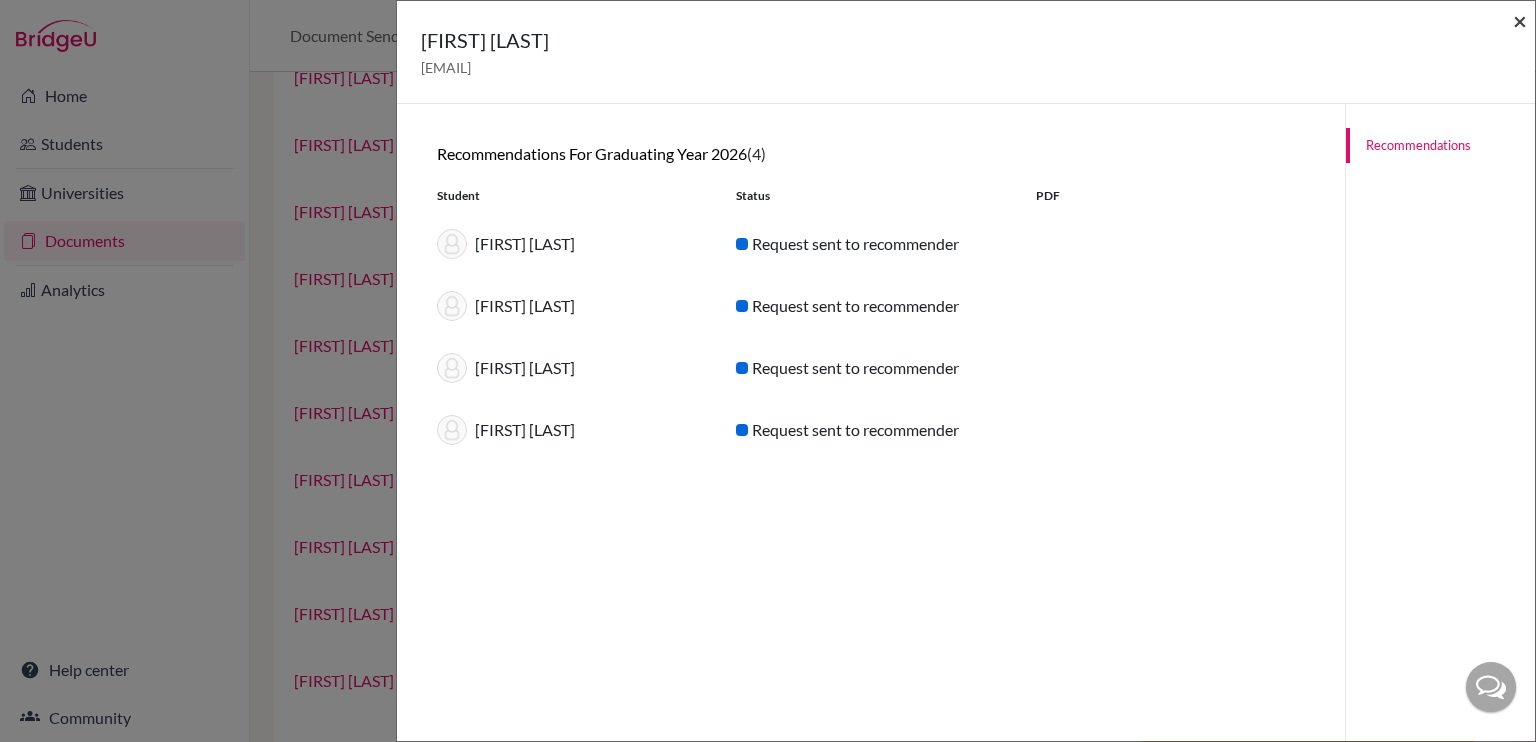 click on "×" at bounding box center (1520, 20) 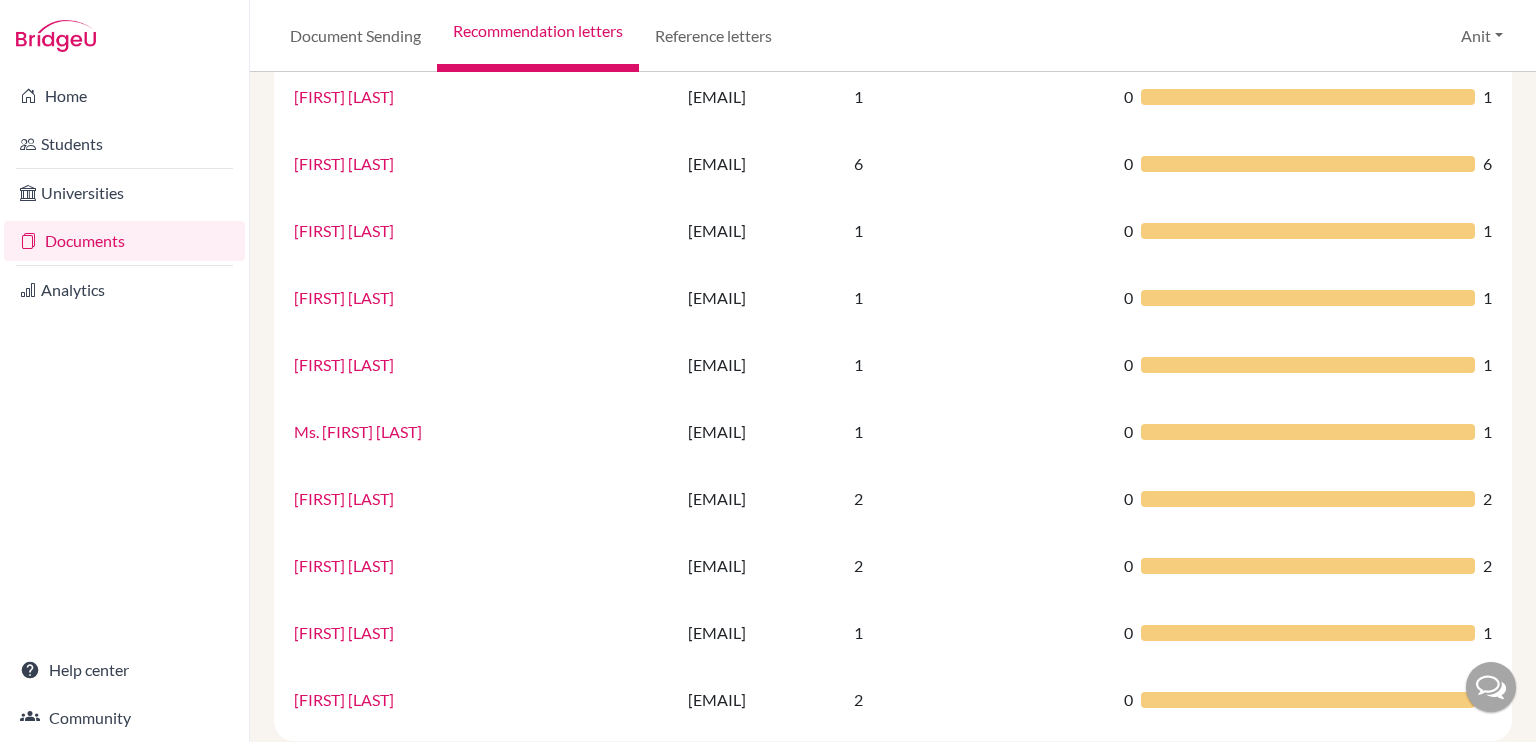 scroll, scrollTop: 1000, scrollLeft: 0, axis: vertical 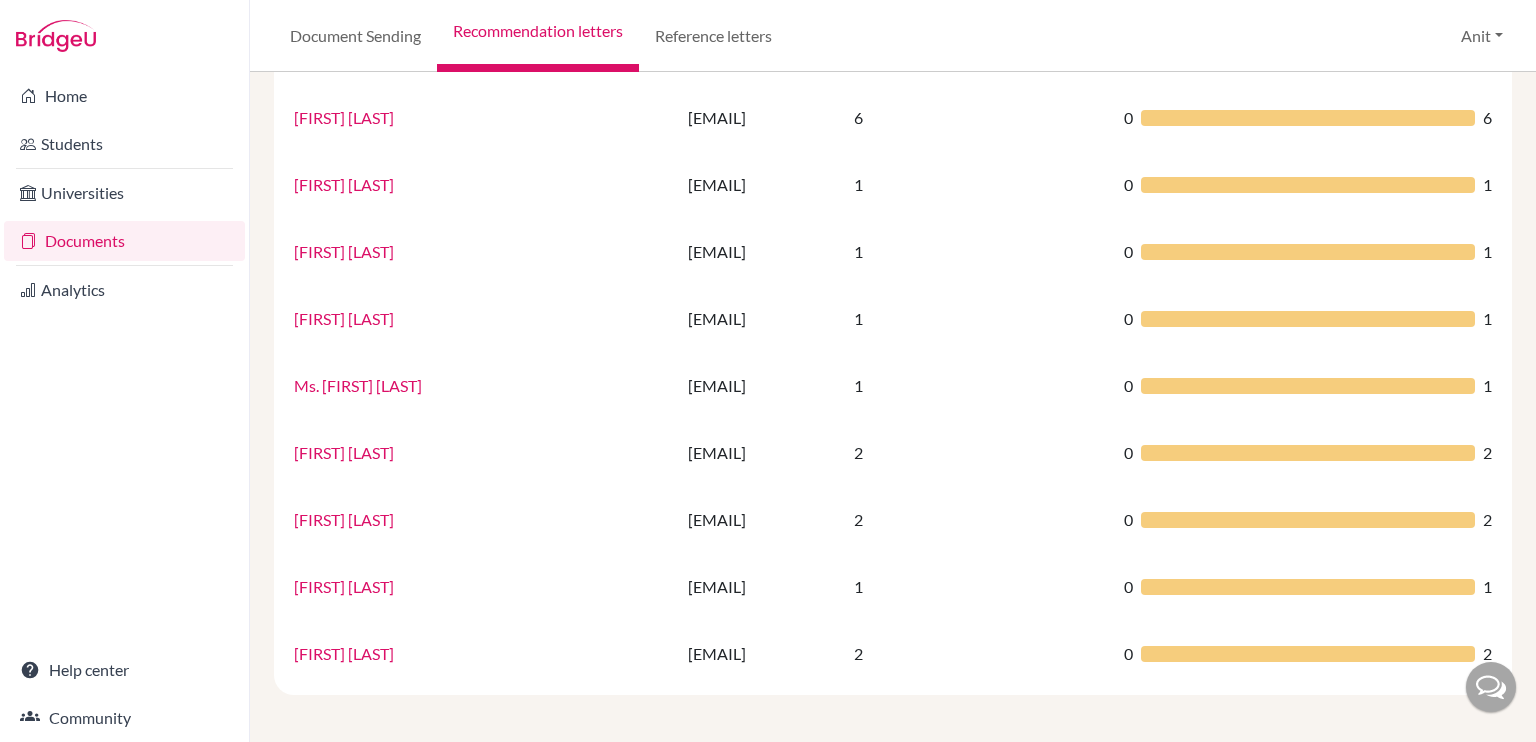 drag, startPoint x: 537, startPoint y: 275, endPoint x: 116, endPoint y: 458, distance: 459.05338 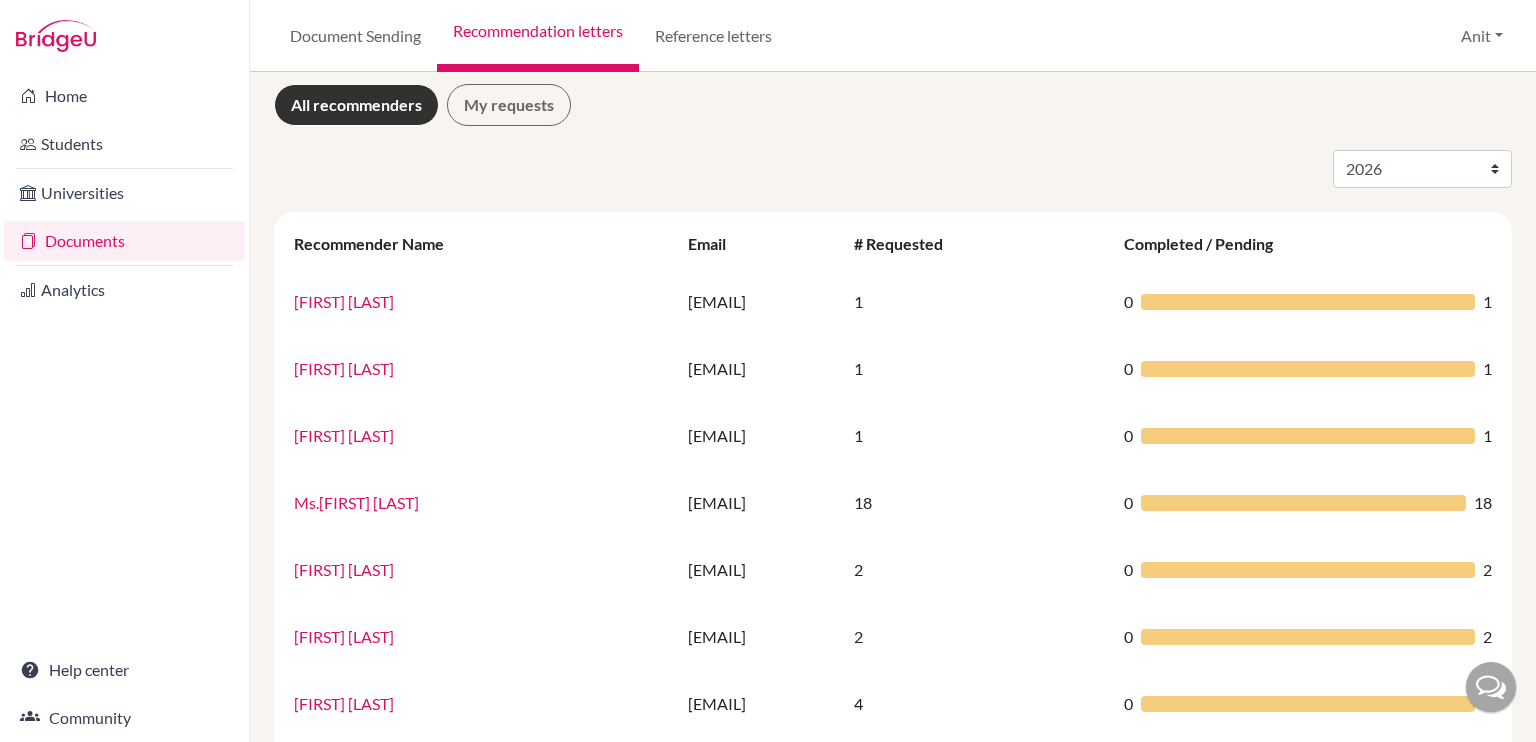 scroll, scrollTop: 0, scrollLeft: 0, axis: both 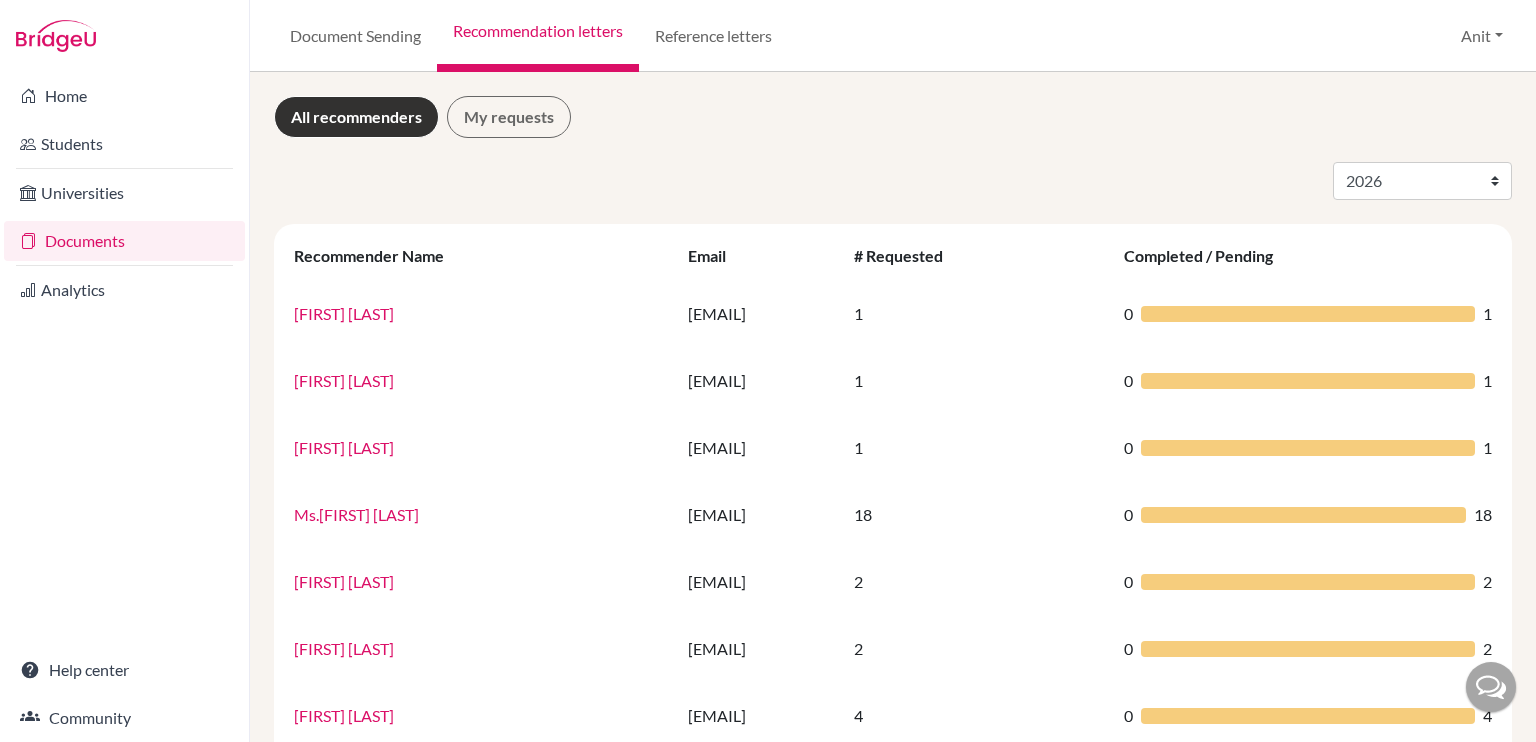 select on "2026" 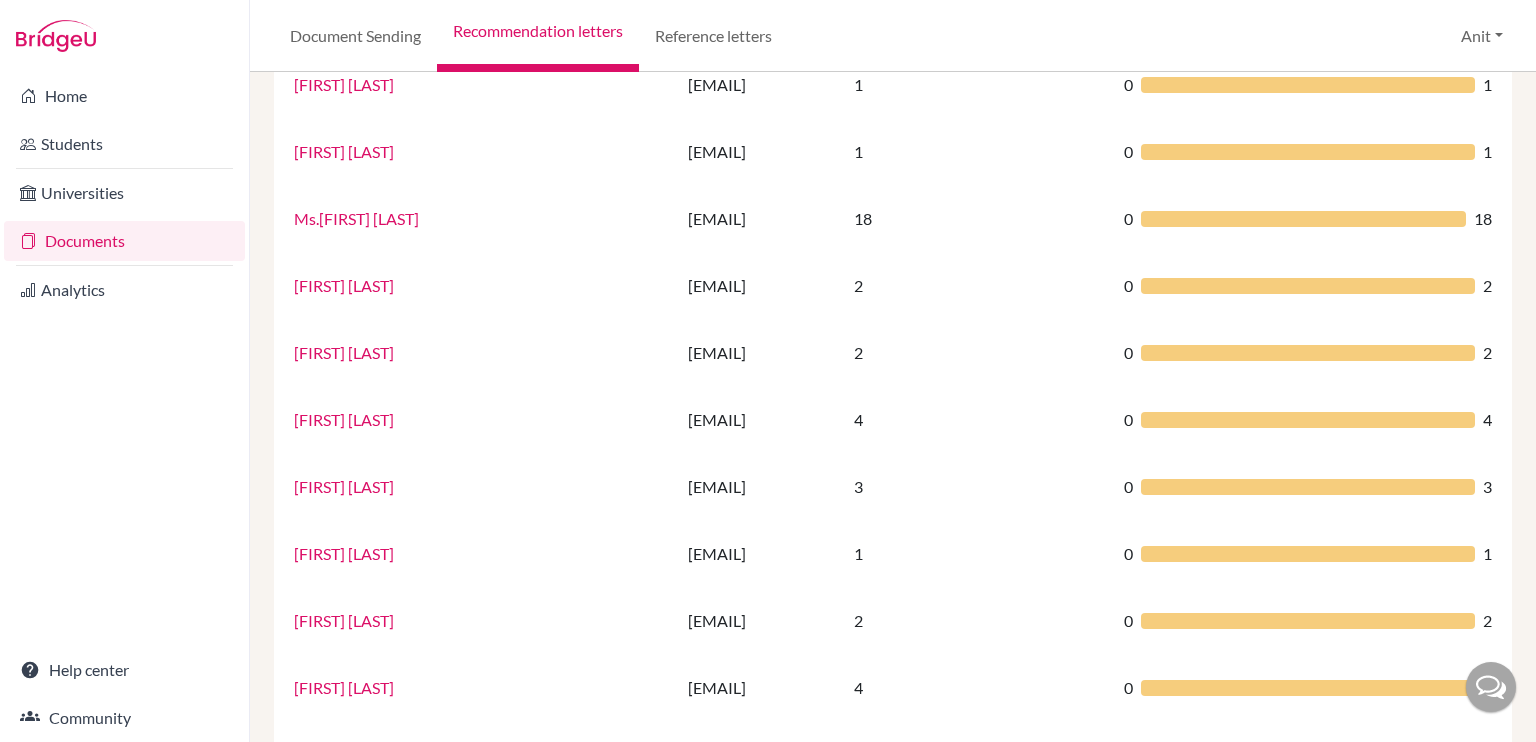 scroll, scrollTop: 300, scrollLeft: 0, axis: vertical 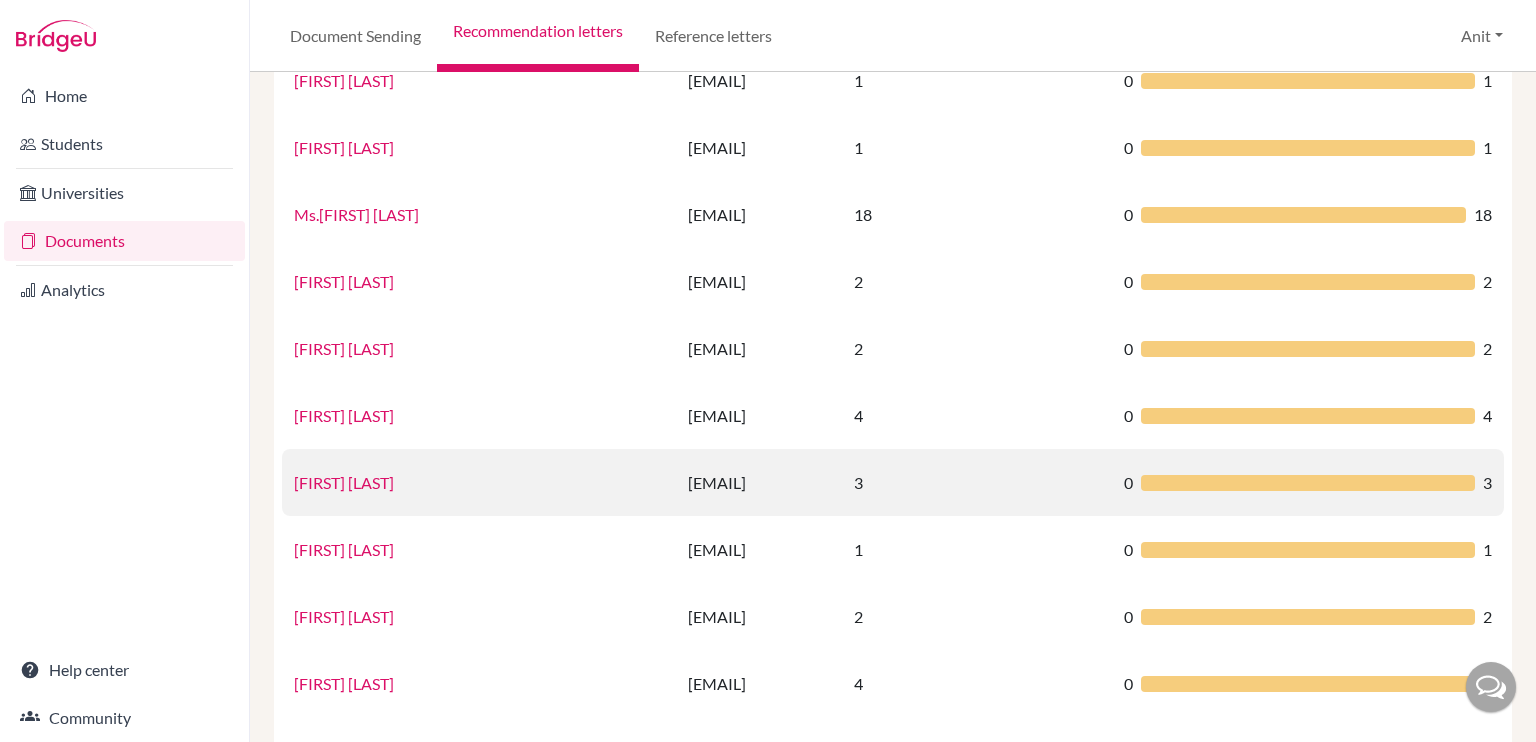click on "[FIRST] [LAST]" at bounding box center [344, 482] 